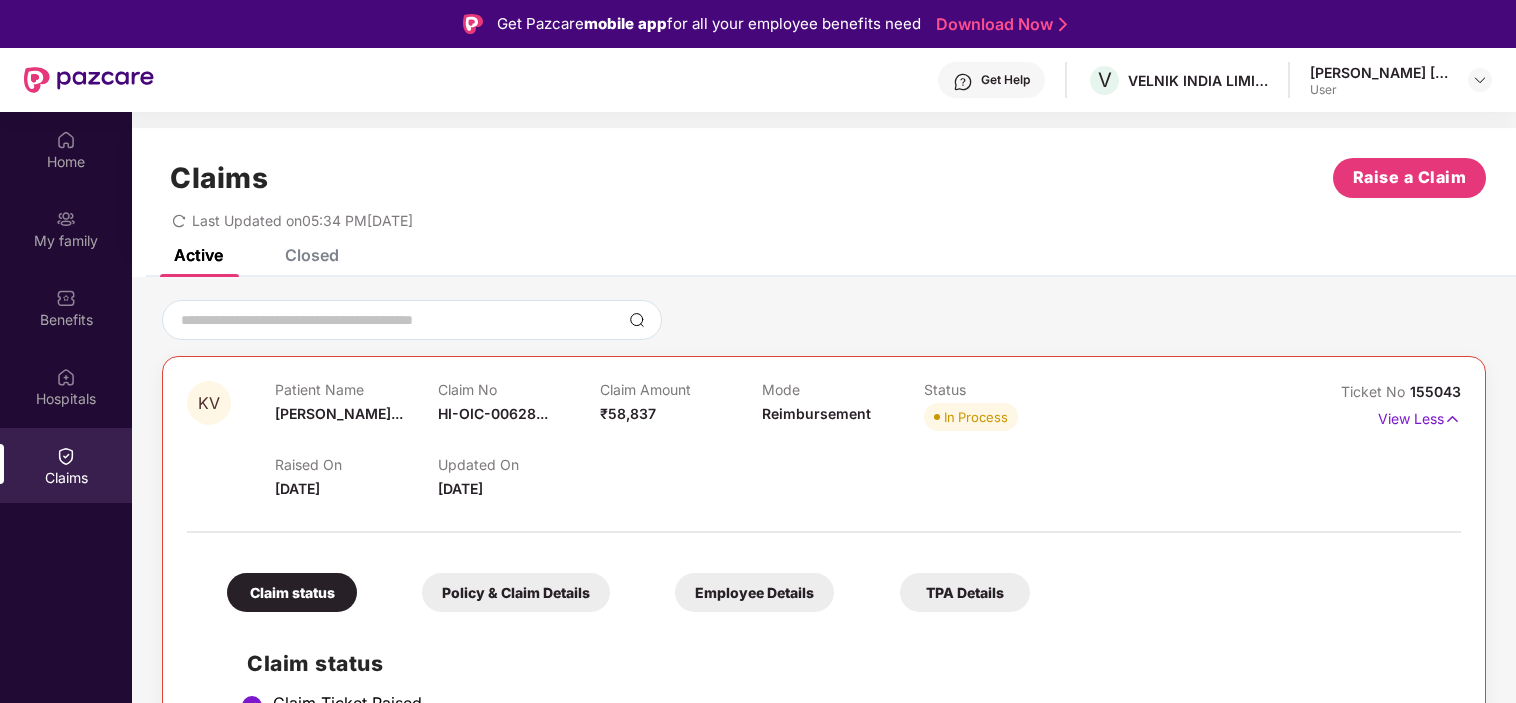 scroll, scrollTop: 112, scrollLeft: 0, axis: vertical 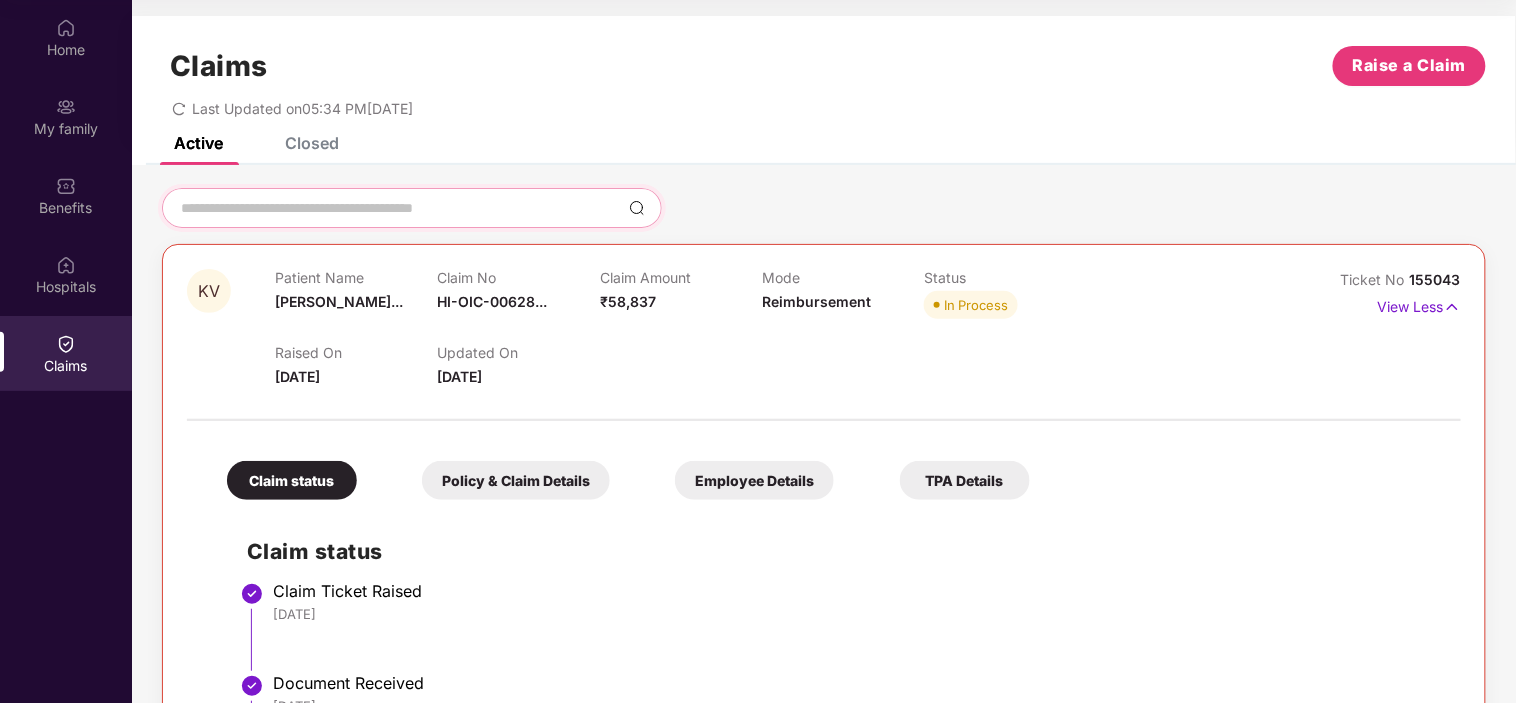click at bounding box center (400, 208) 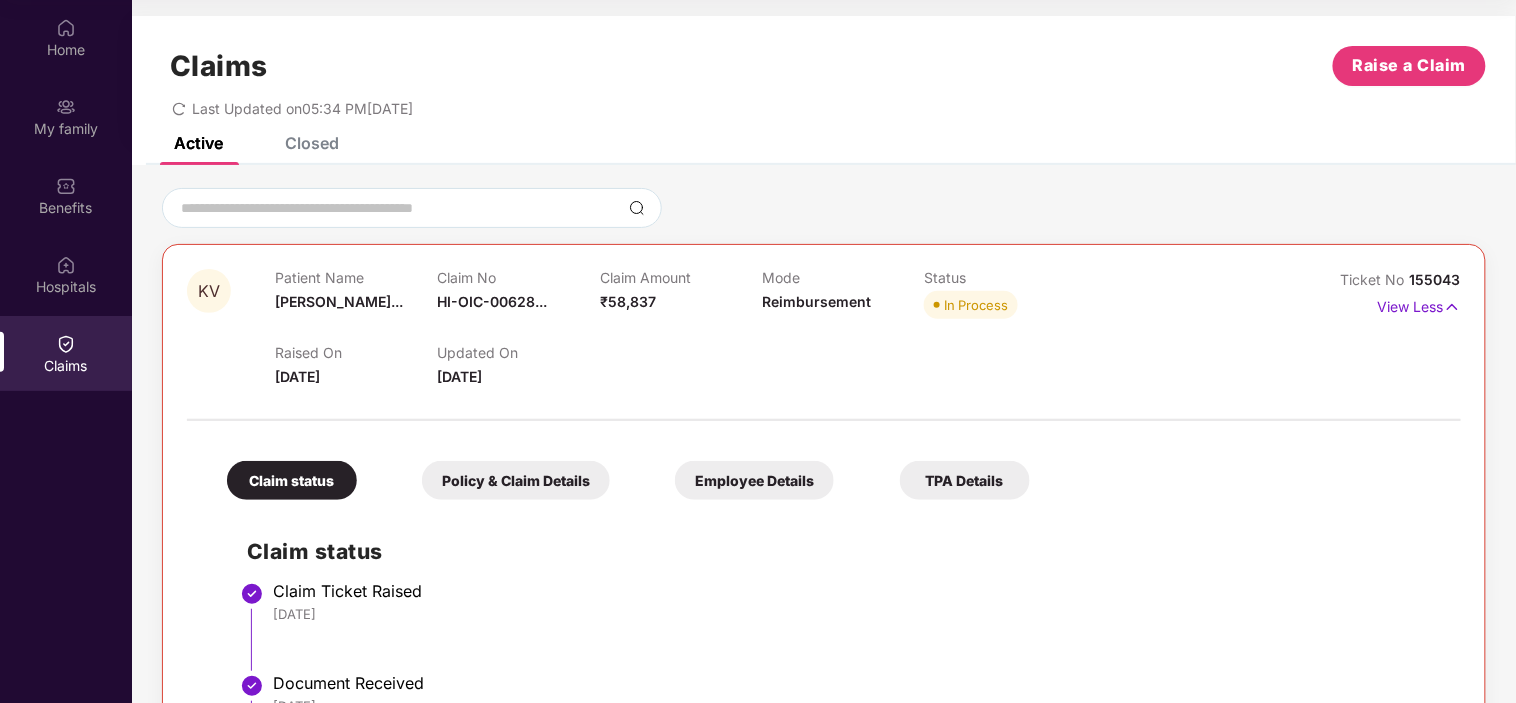 click on "Last Updated on  05:34 PM[DATE]" at bounding box center [824, 101] 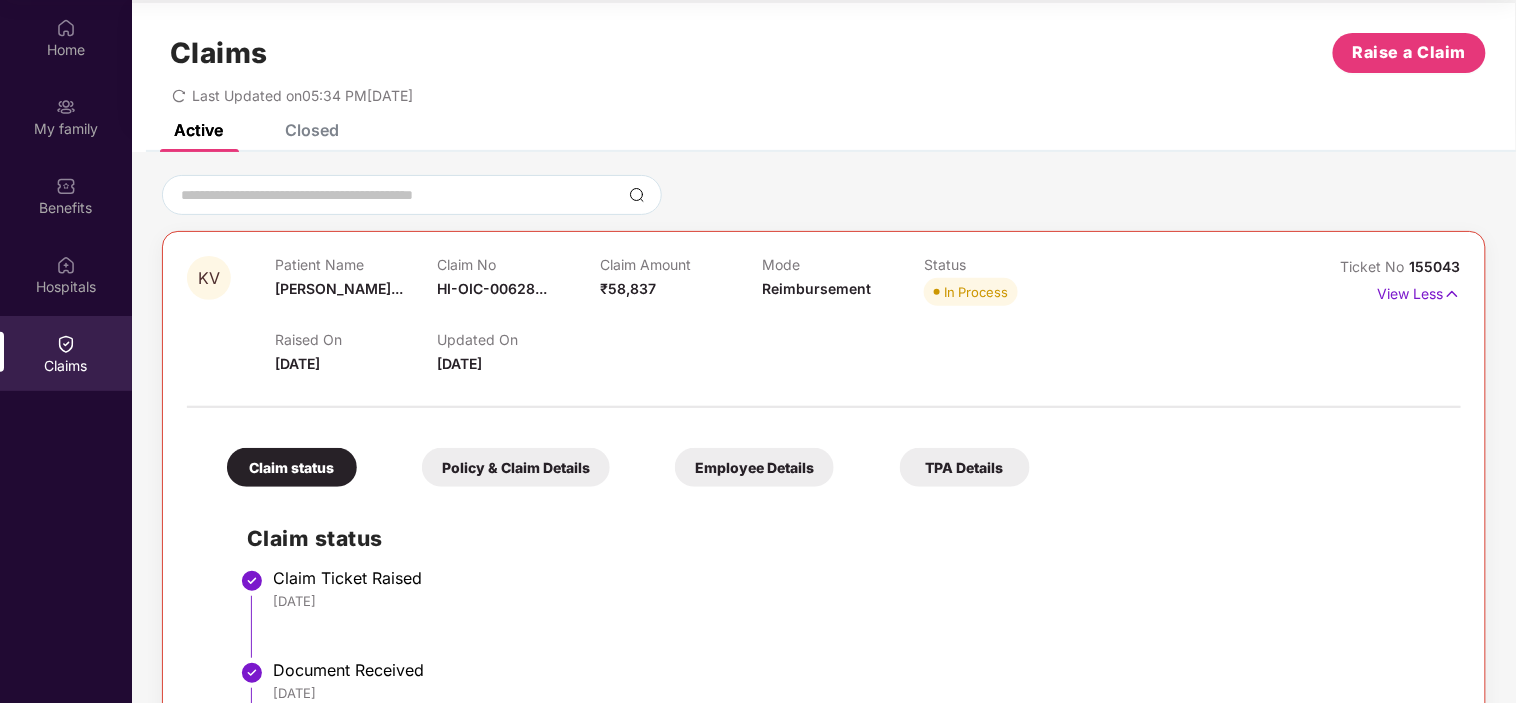 scroll, scrollTop: 0, scrollLeft: 0, axis: both 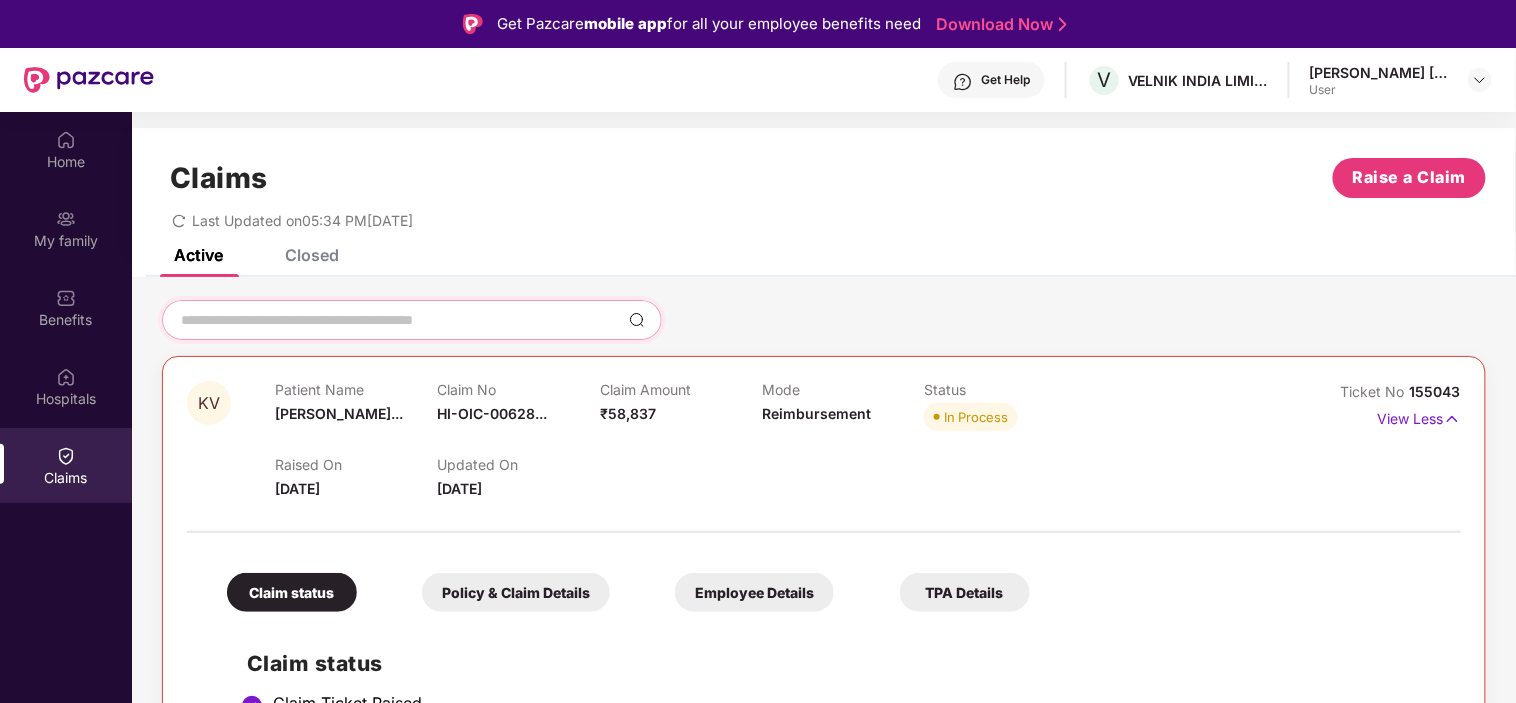 click at bounding box center (400, 320) 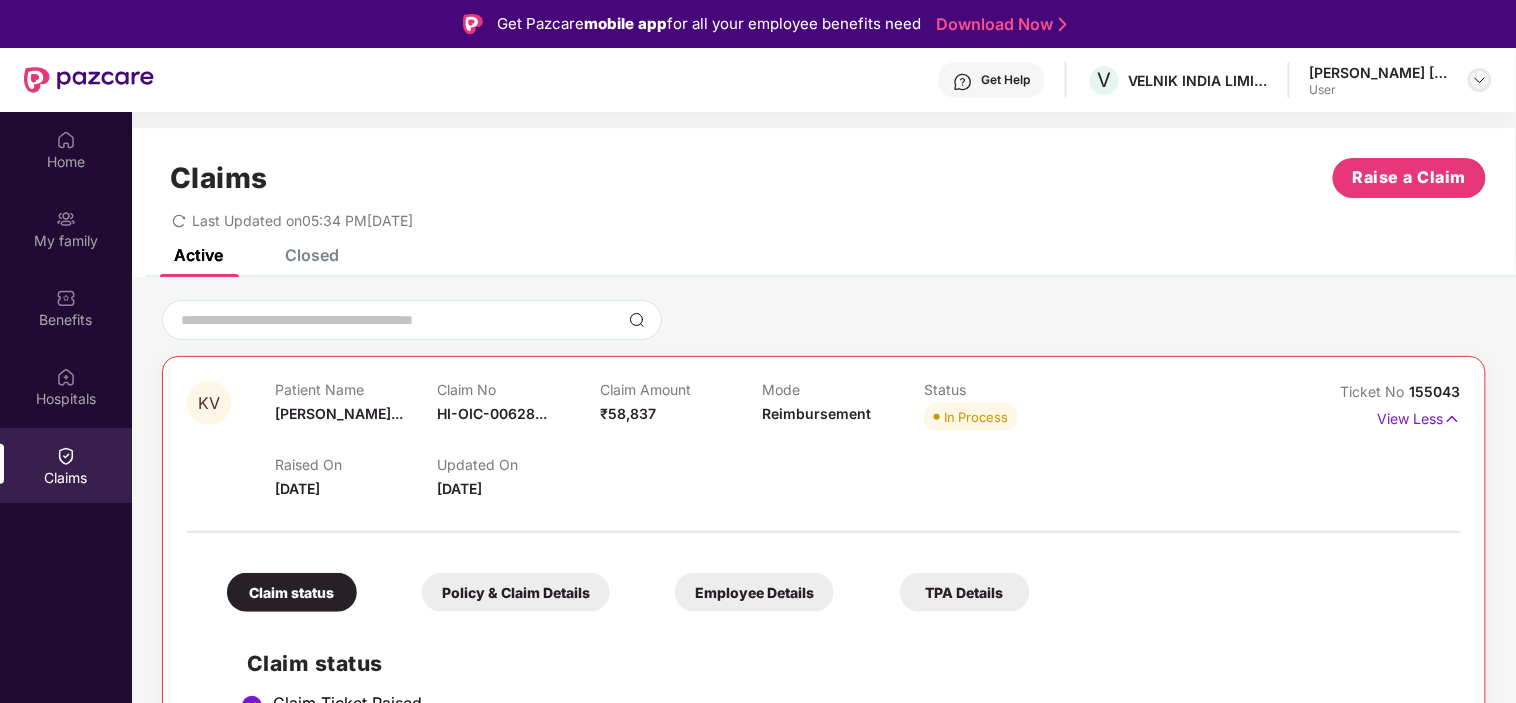 click at bounding box center (1480, 80) 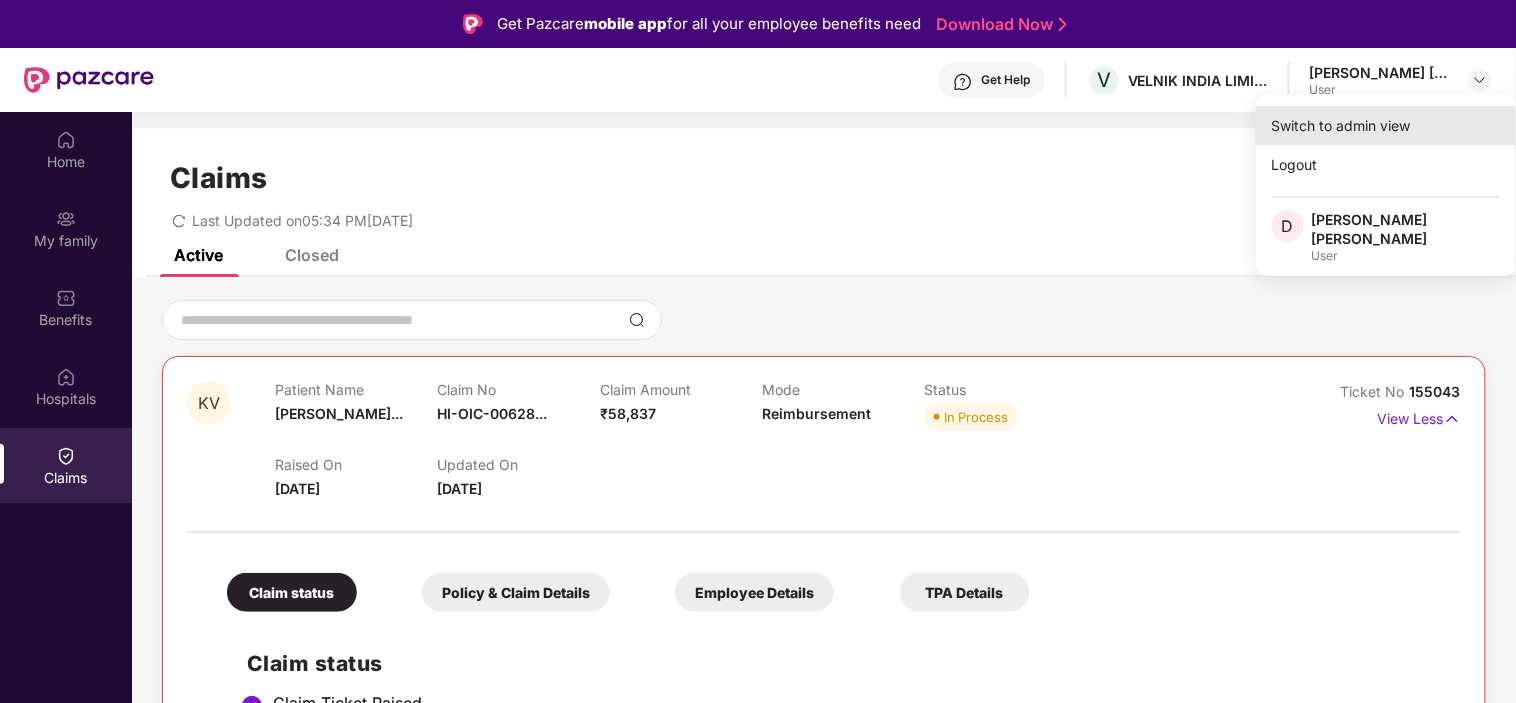 click on "Switch to admin view" at bounding box center [1386, 125] 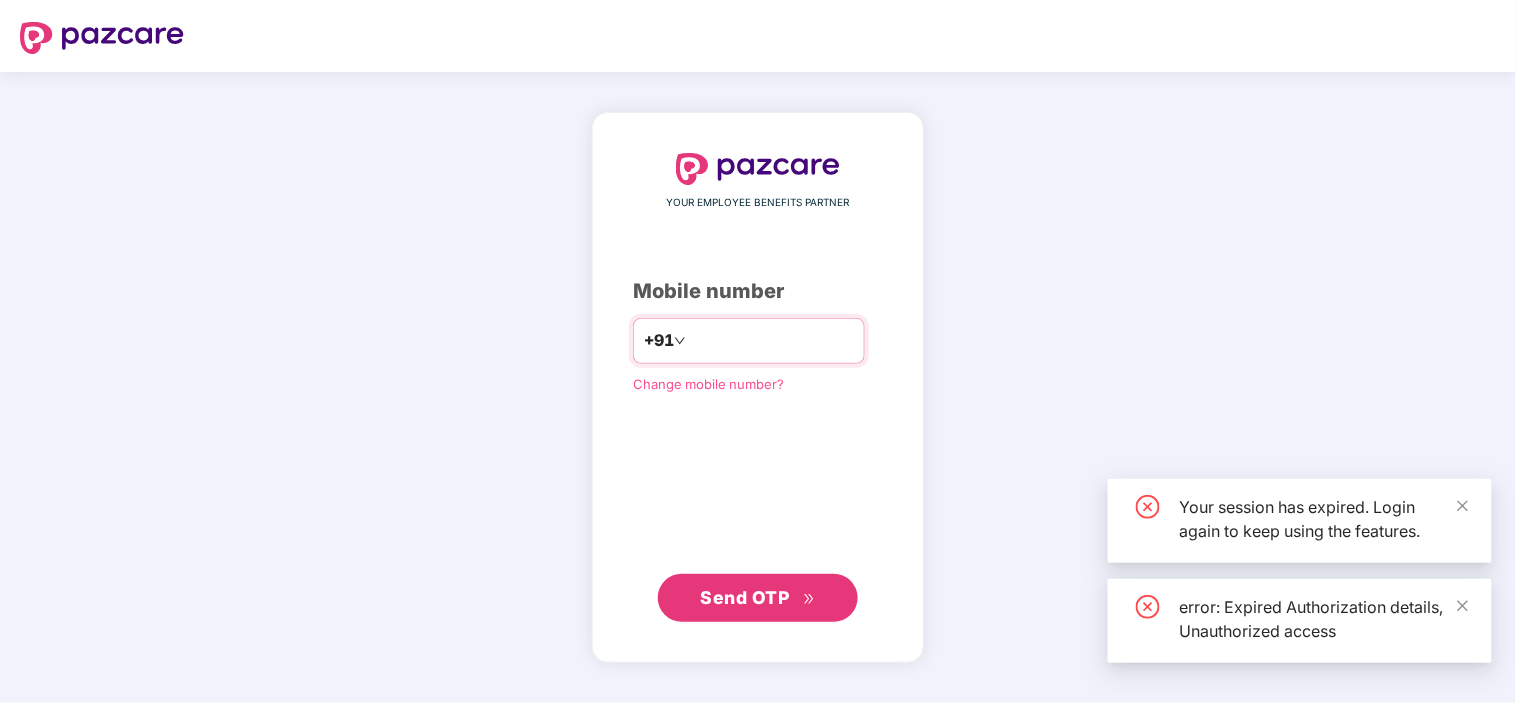 click at bounding box center (772, 341) 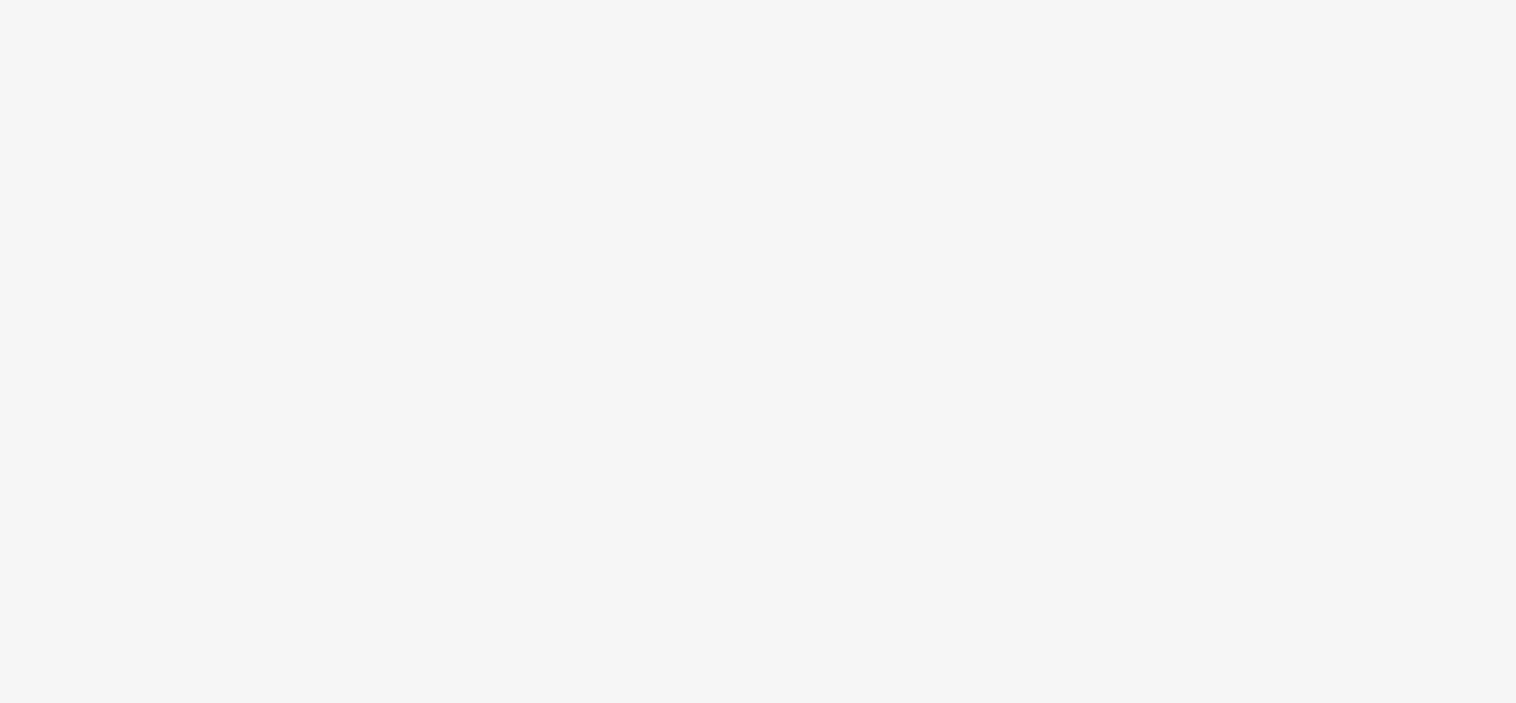 scroll, scrollTop: 0, scrollLeft: 0, axis: both 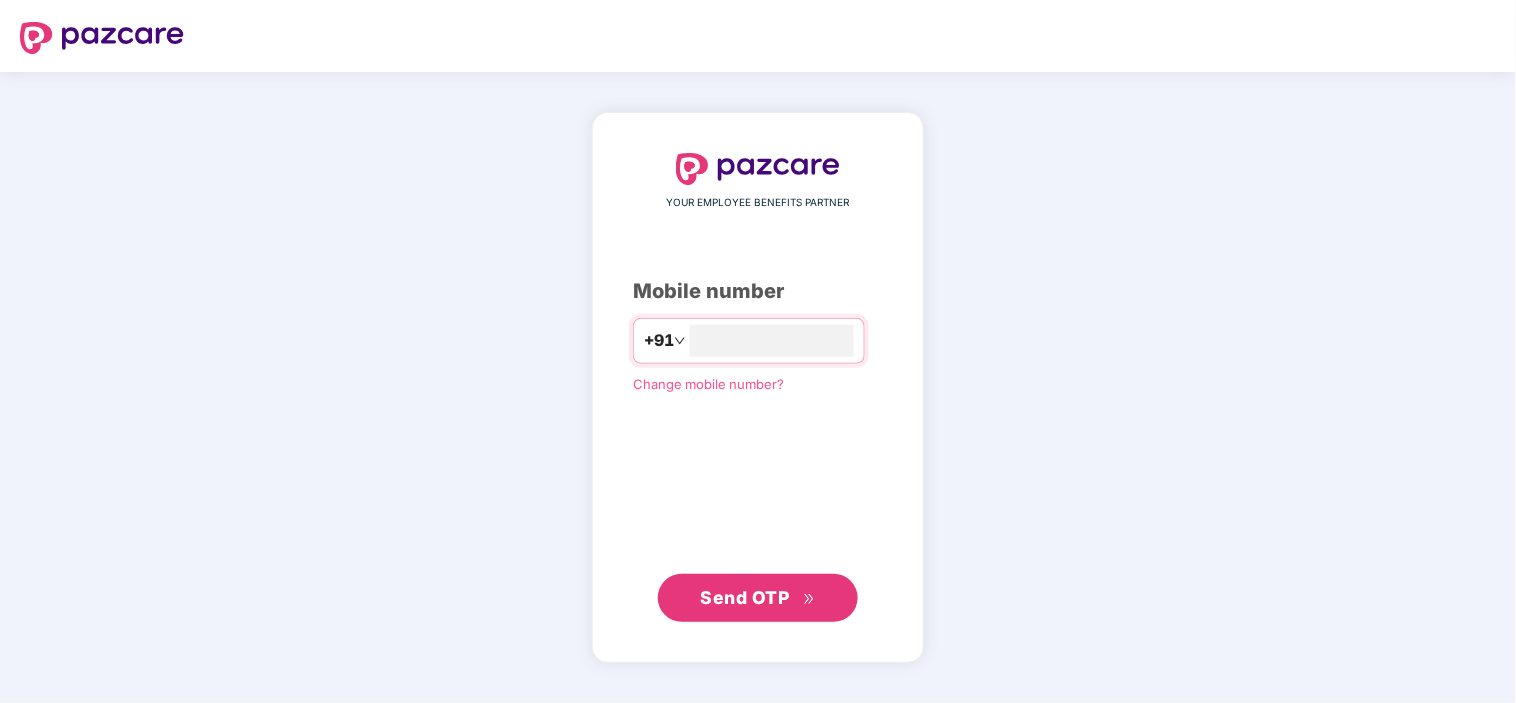 type on "**********" 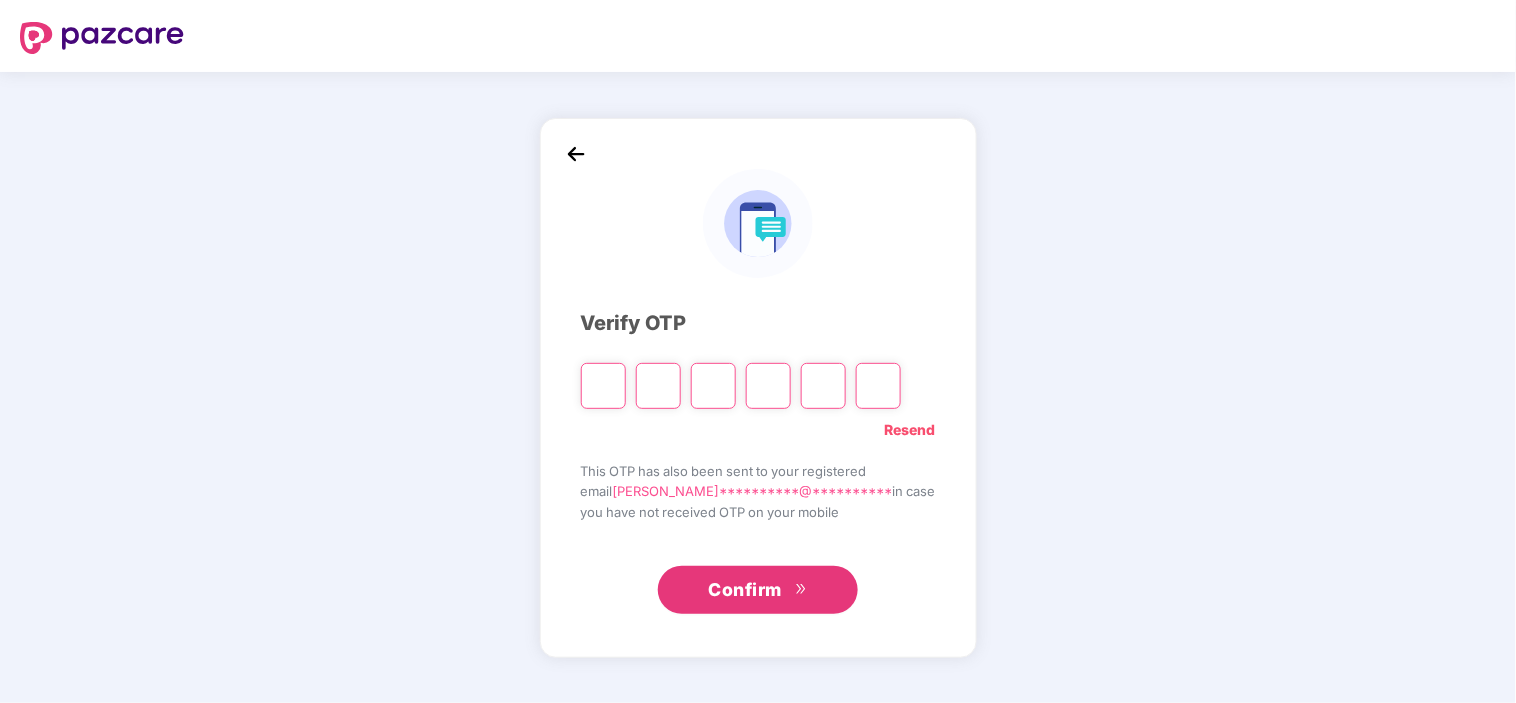 click at bounding box center (658, 386) 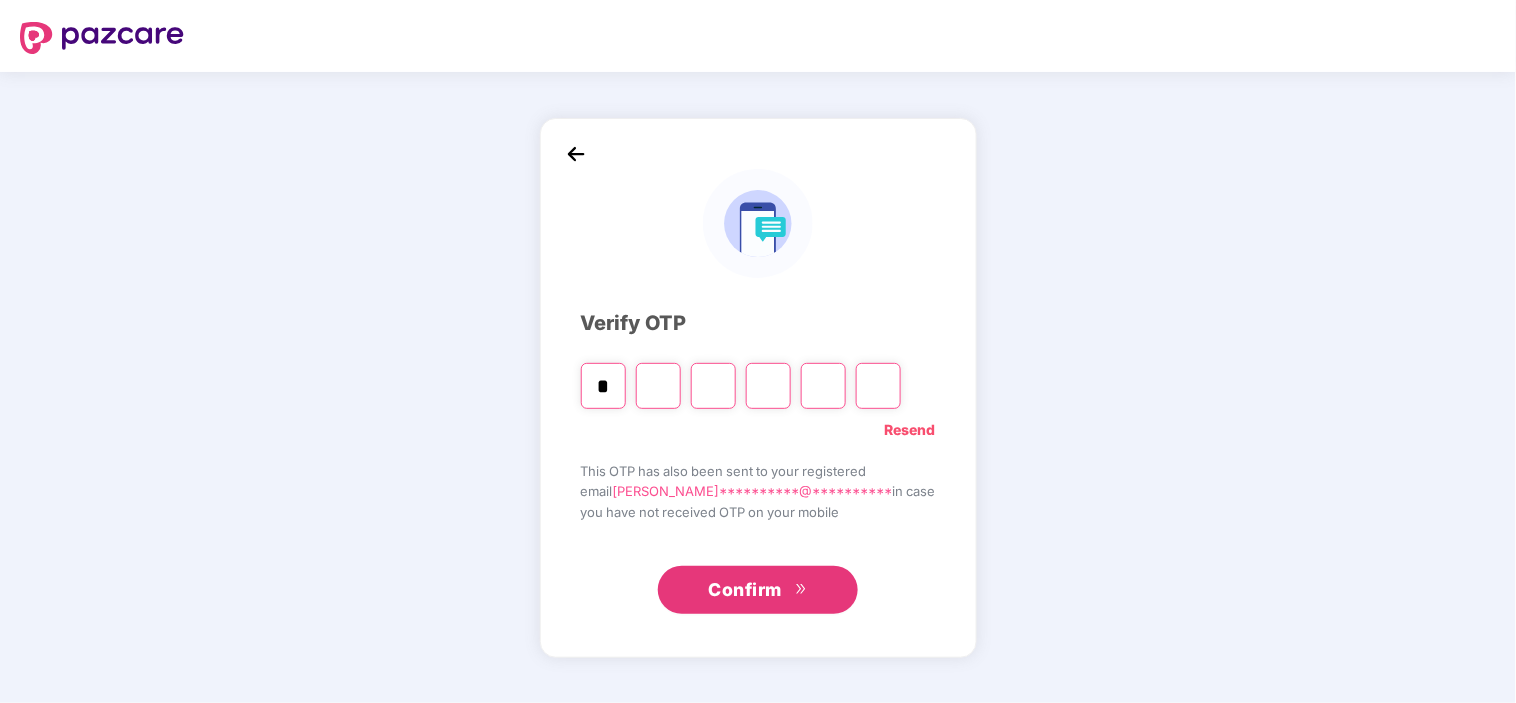 type on "*" 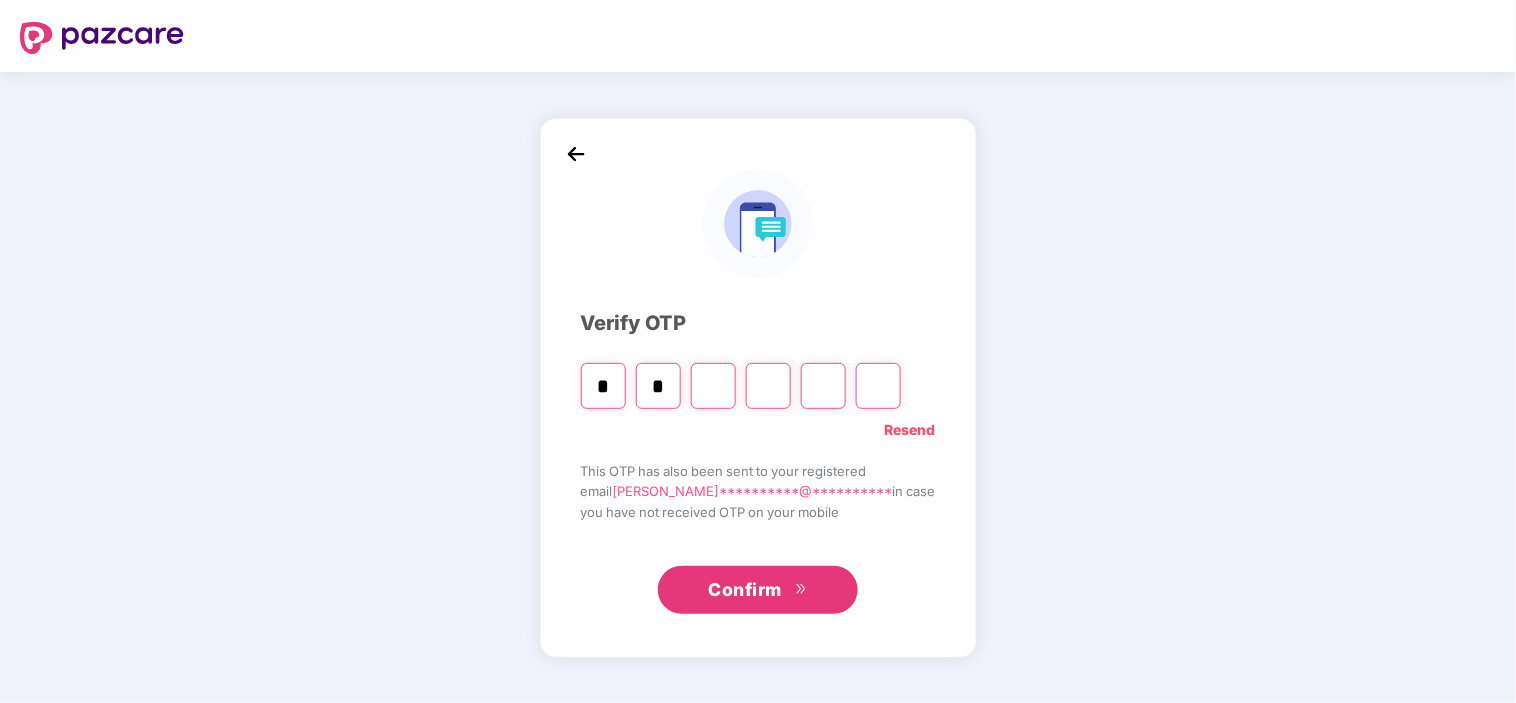 type on "*" 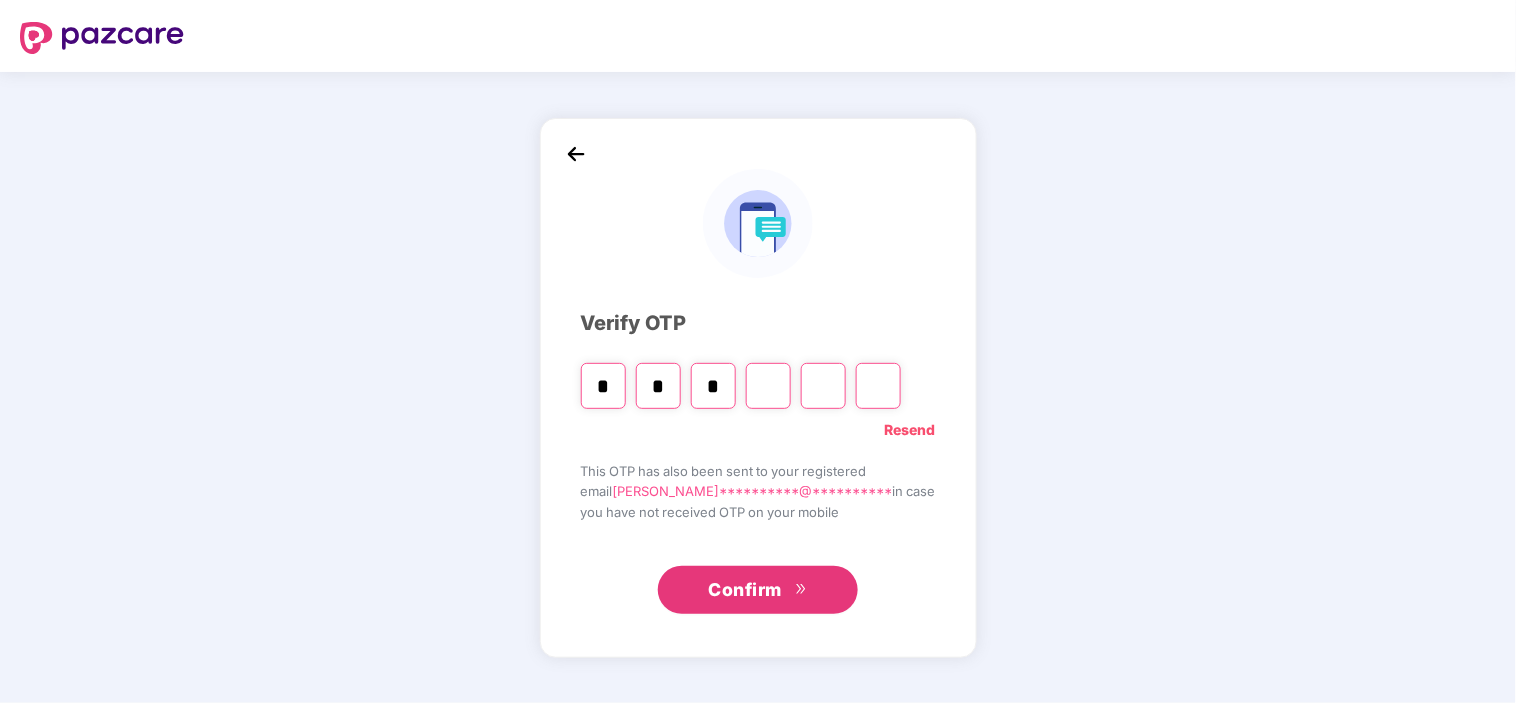 type on "*" 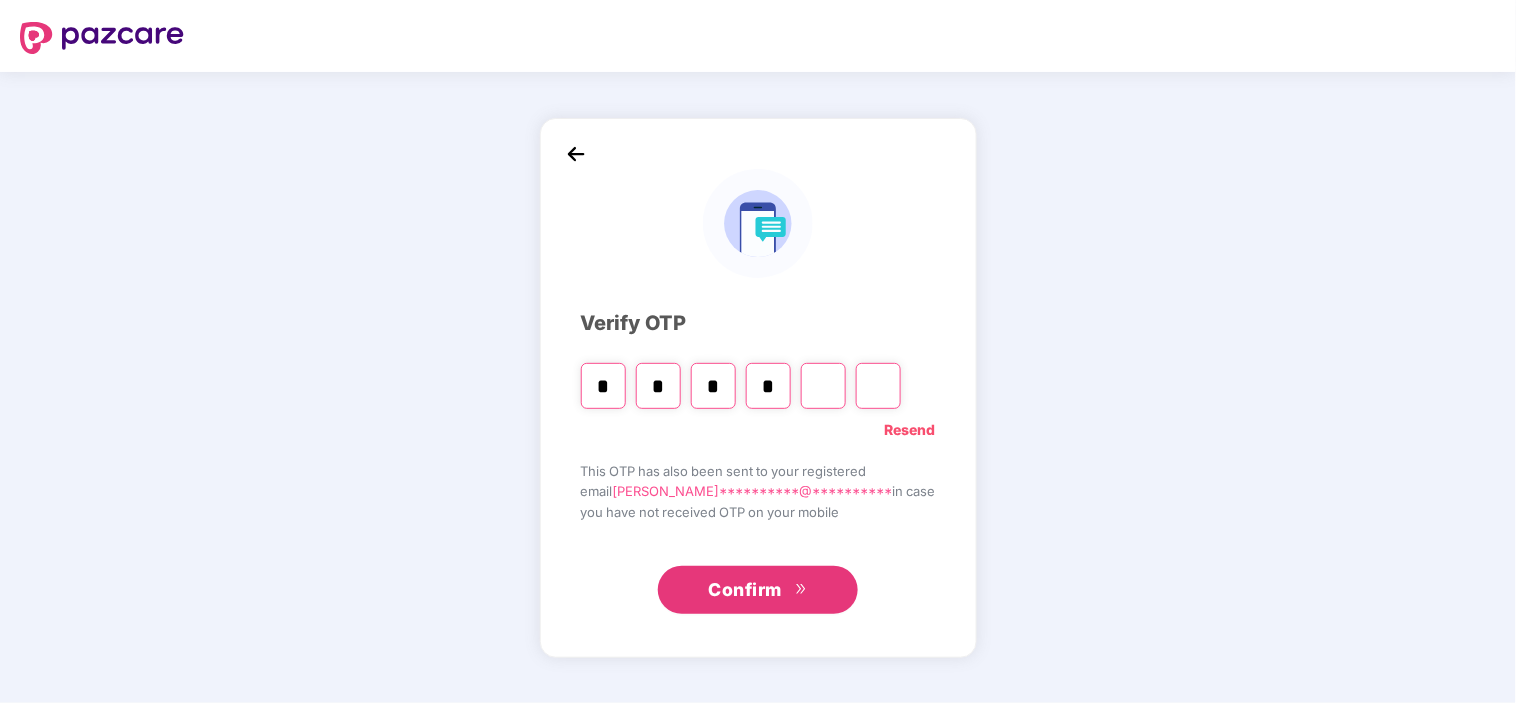 type on "*" 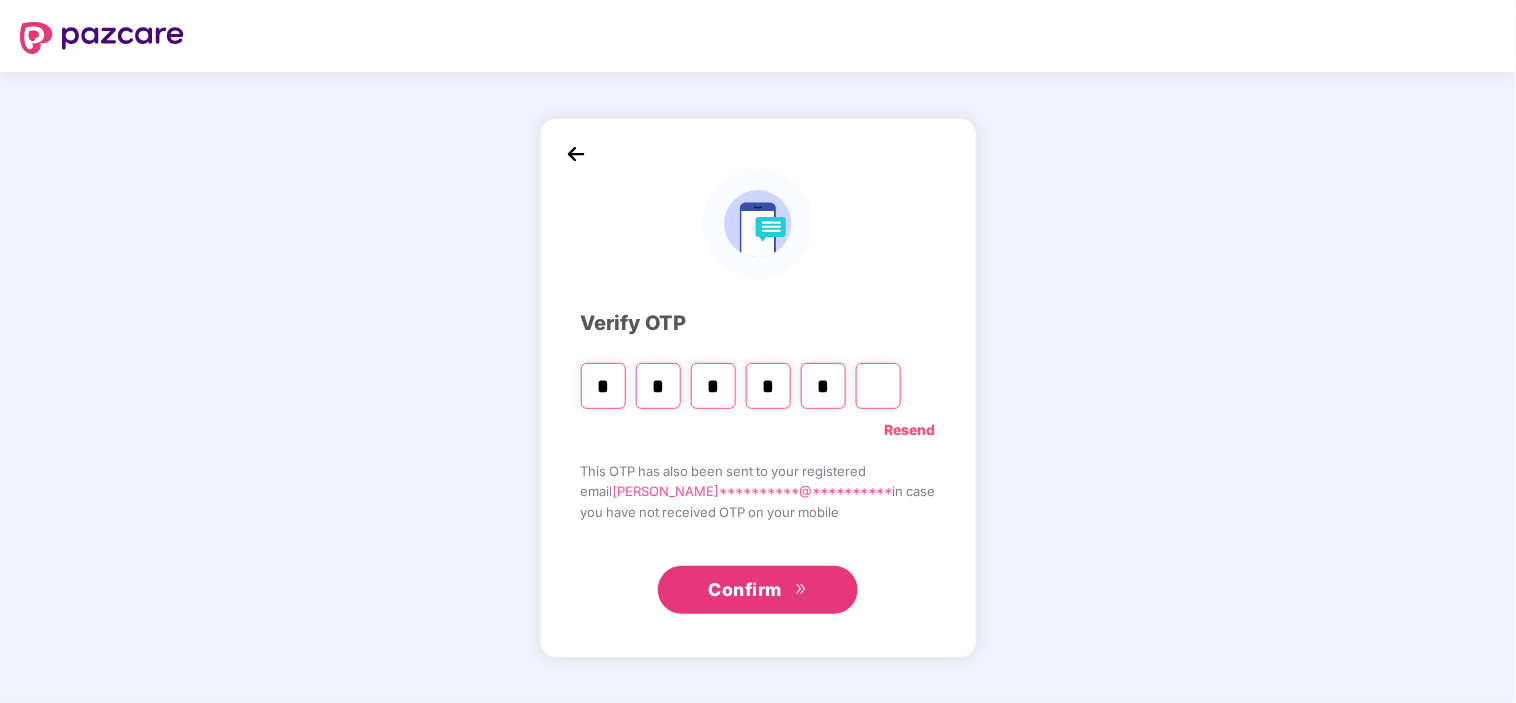 type on "*" 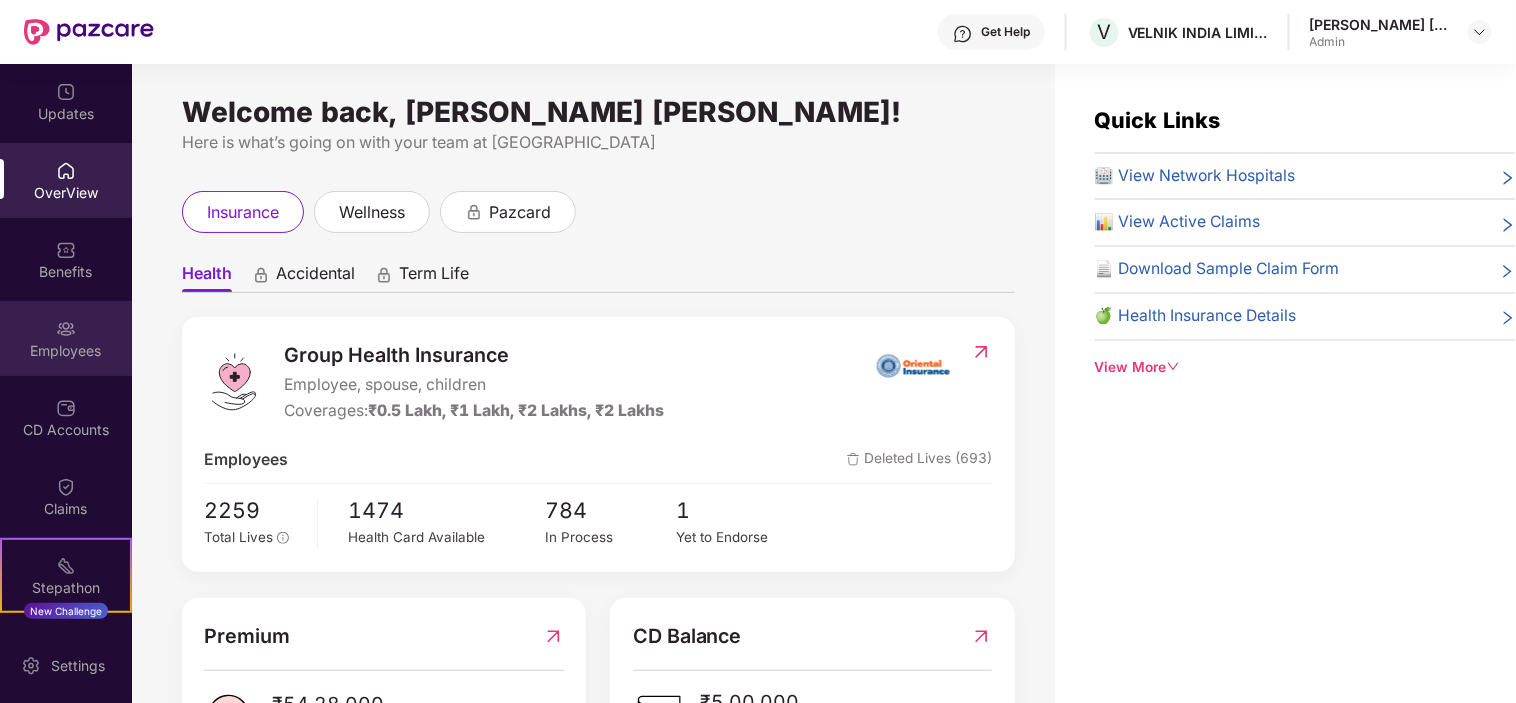 click on "Employees" at bounding box center (66, 338) 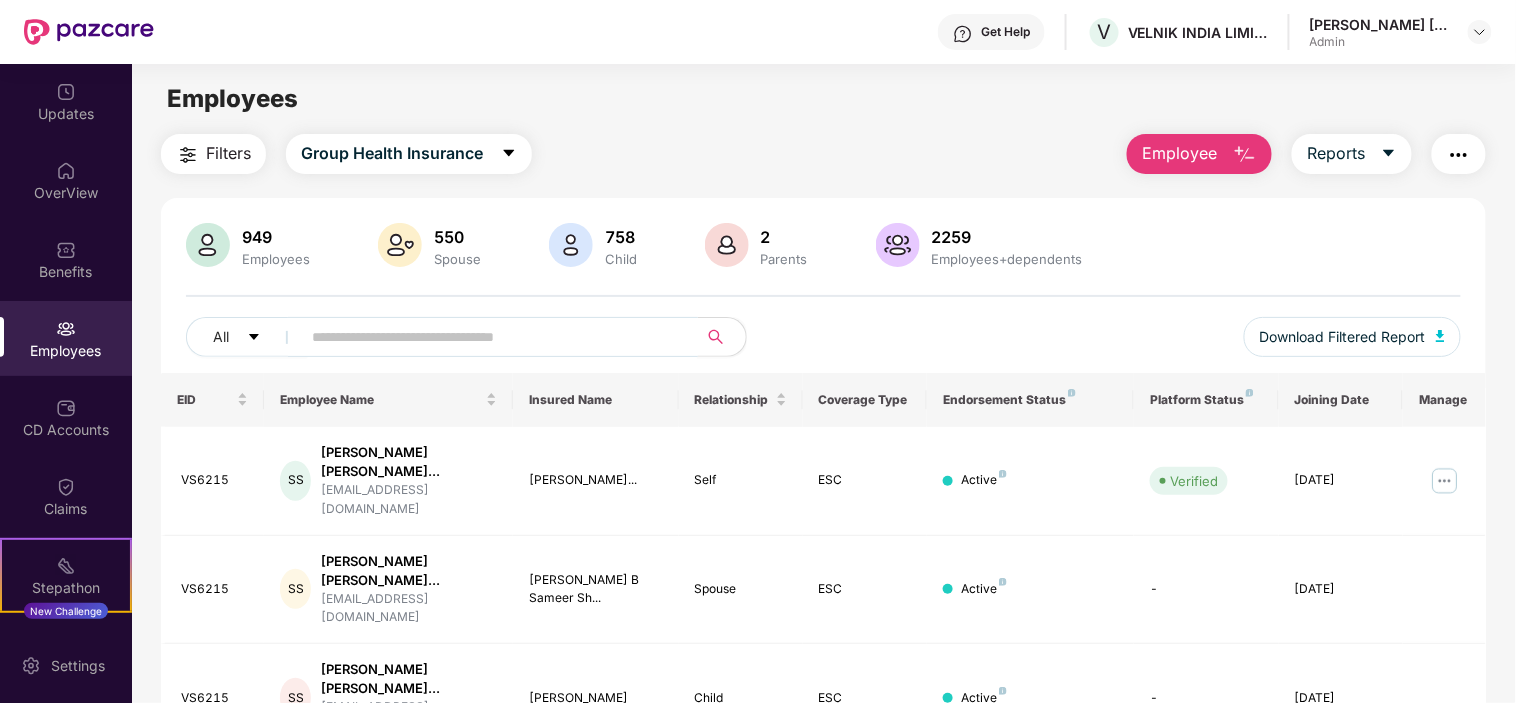 click at bounding box center [491, 337] 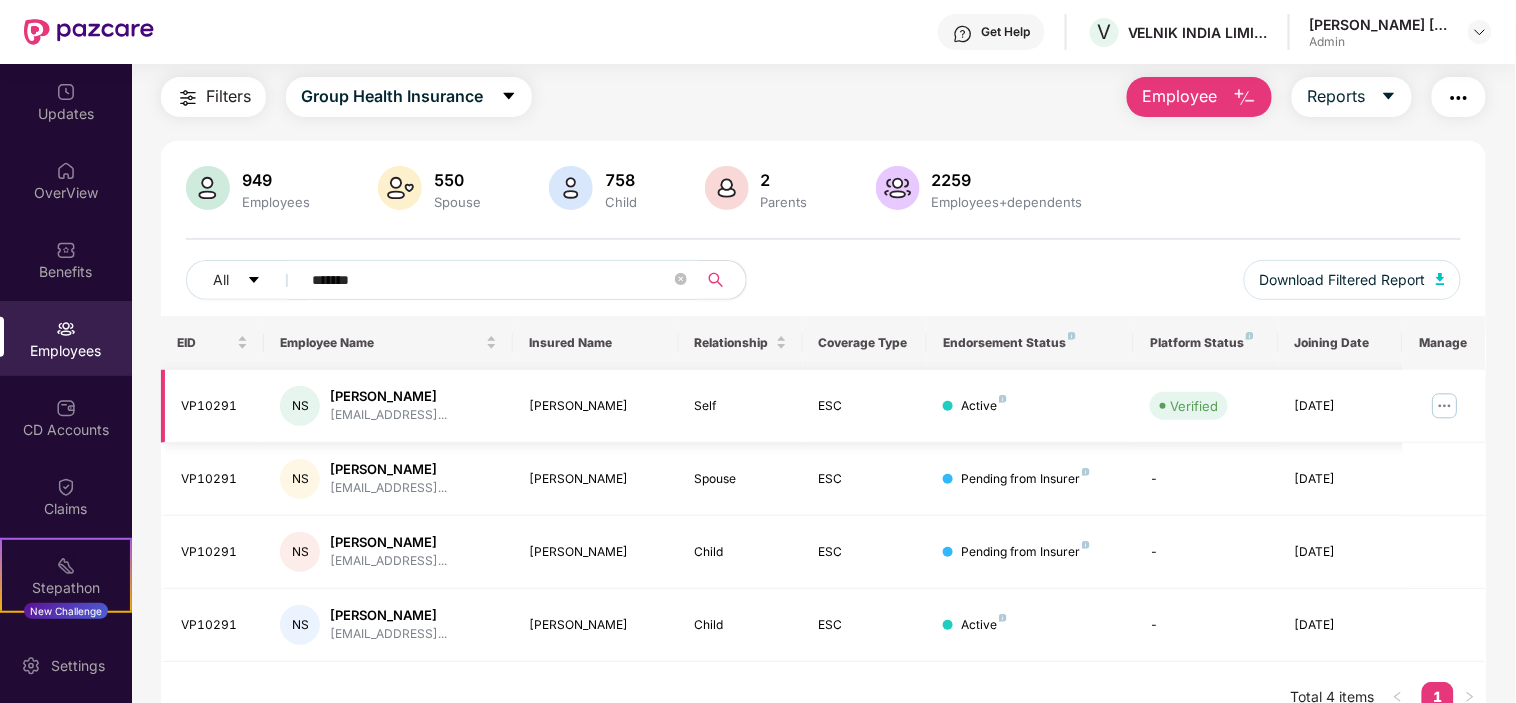 scroll, scrollTop: 87, scrollLeft: 0, axis: vertical 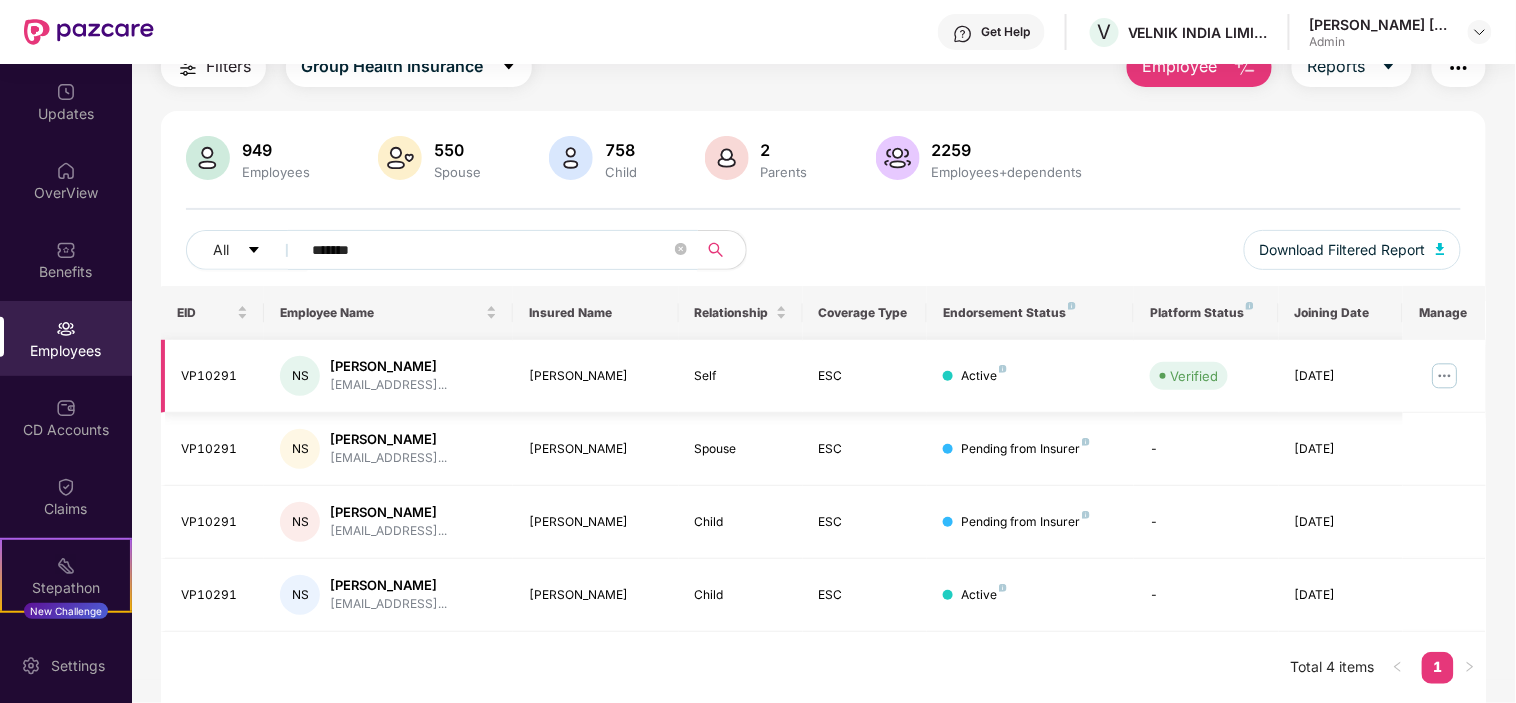 type on "*******" 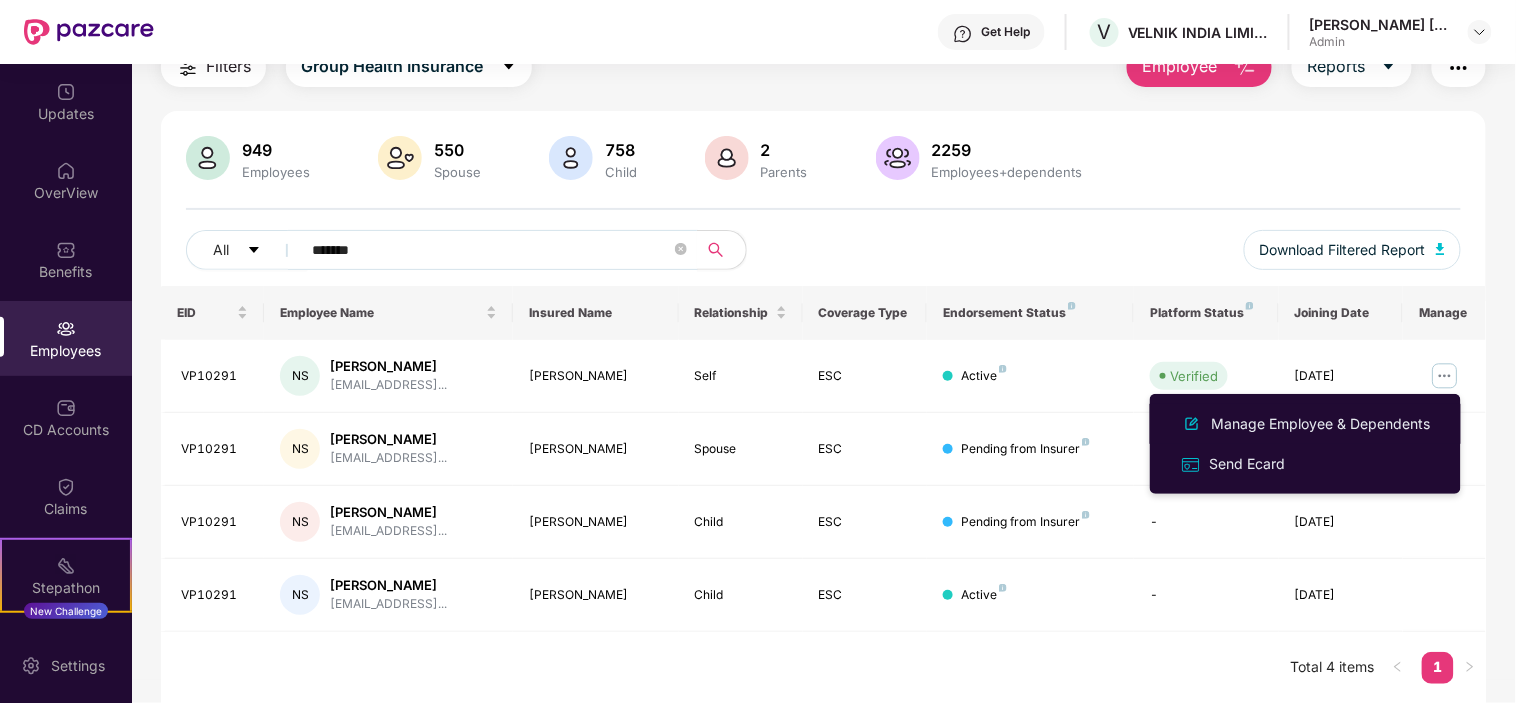 click on "Manage Employee & Dependents" at bounding box center (1321, 424) 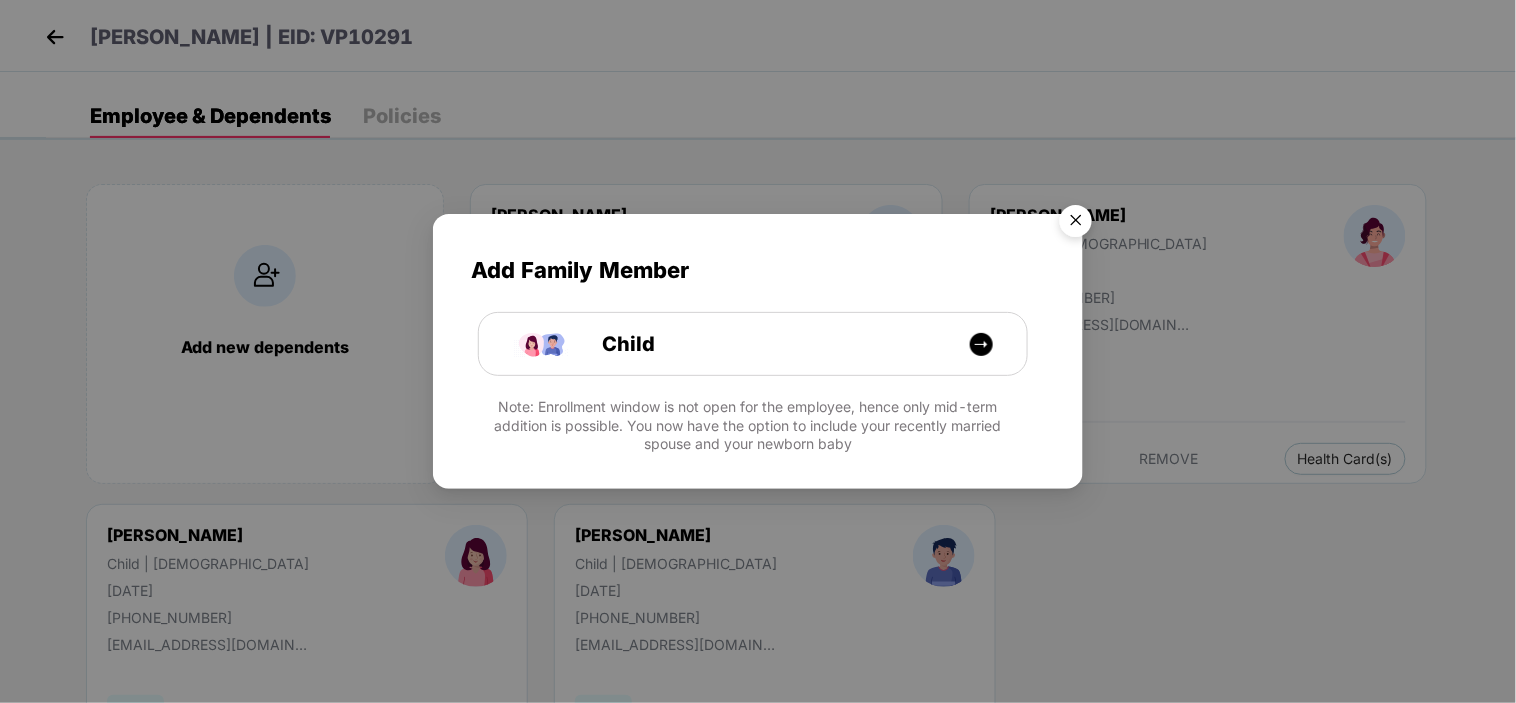 click at bounding box center [1076, 224] 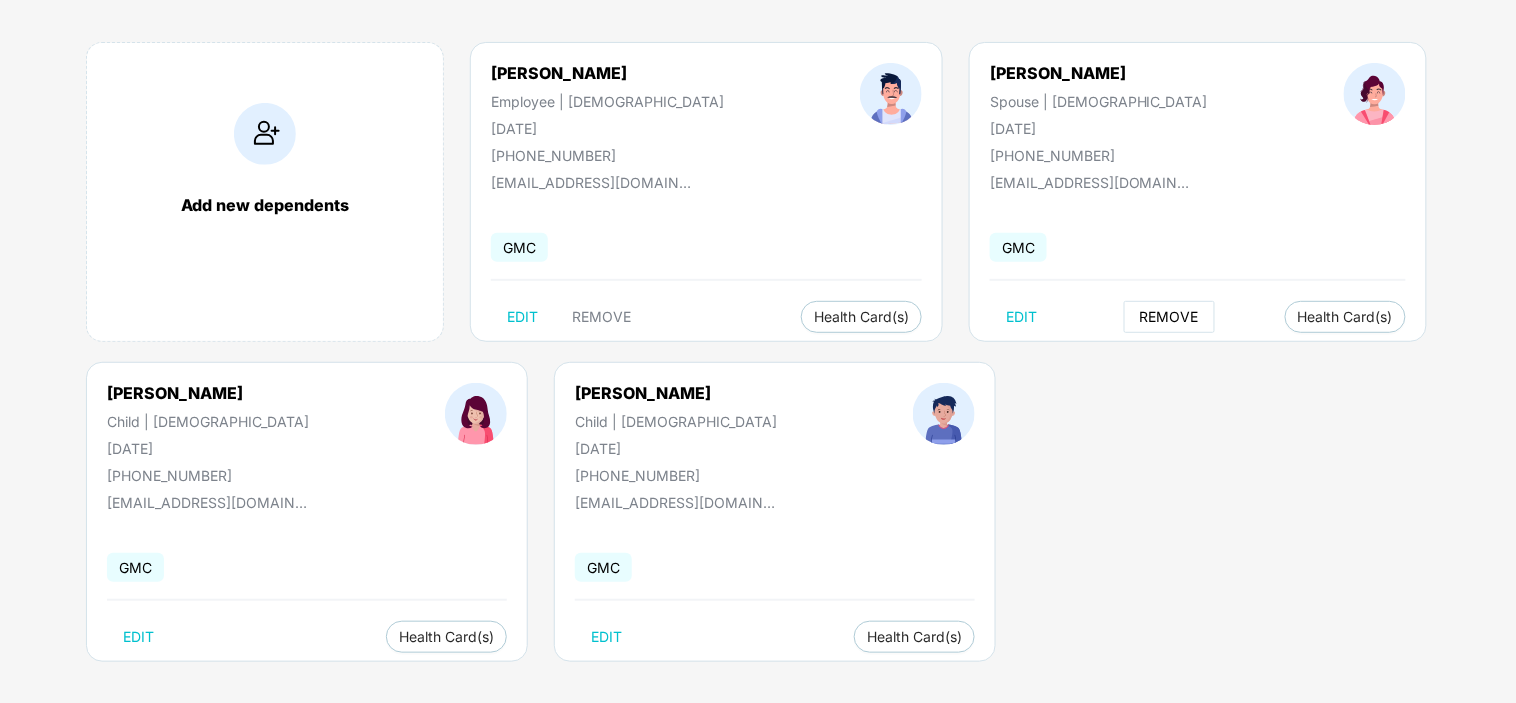 scroll, scrollTop: 151, scrollLeft: 0, axis: vertical 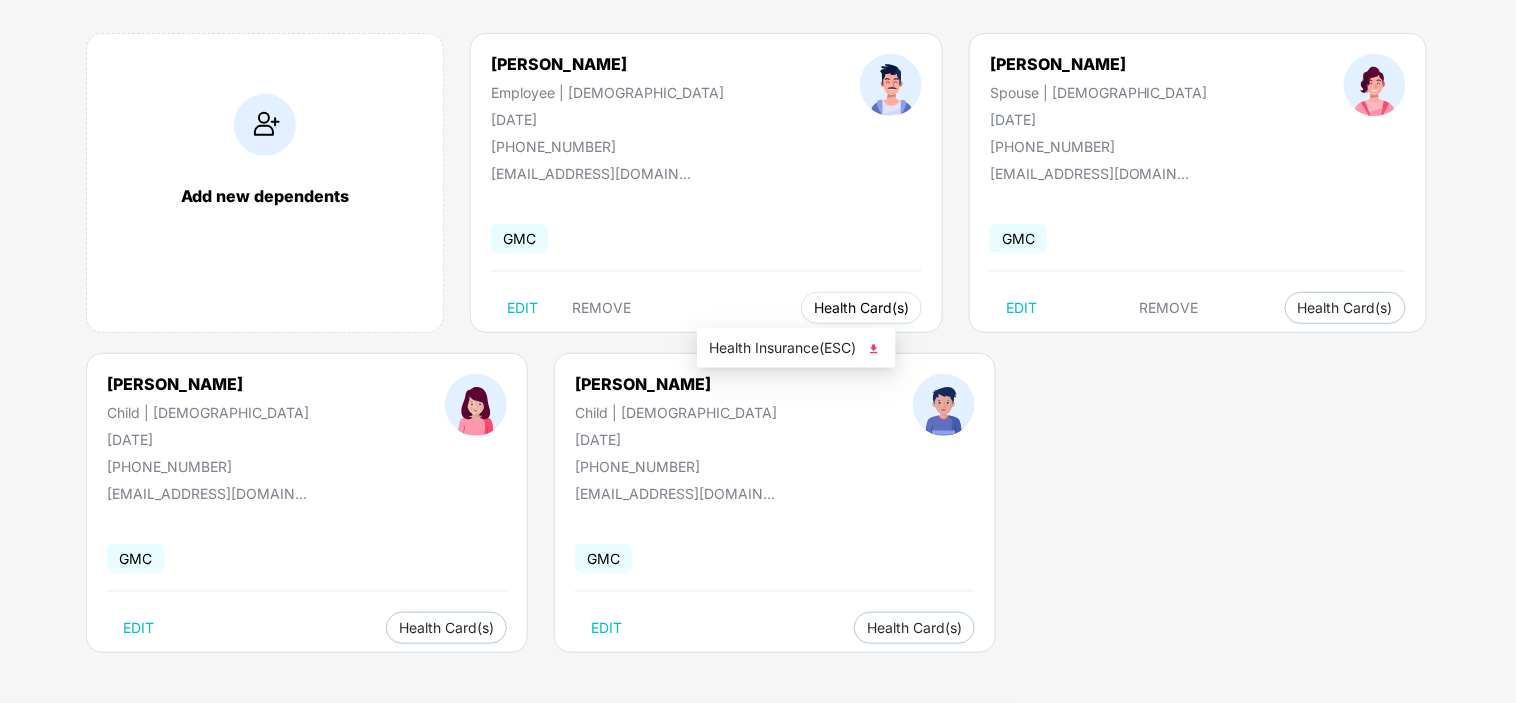 click on "Health Card(s)" at bounding box center [861, 308] 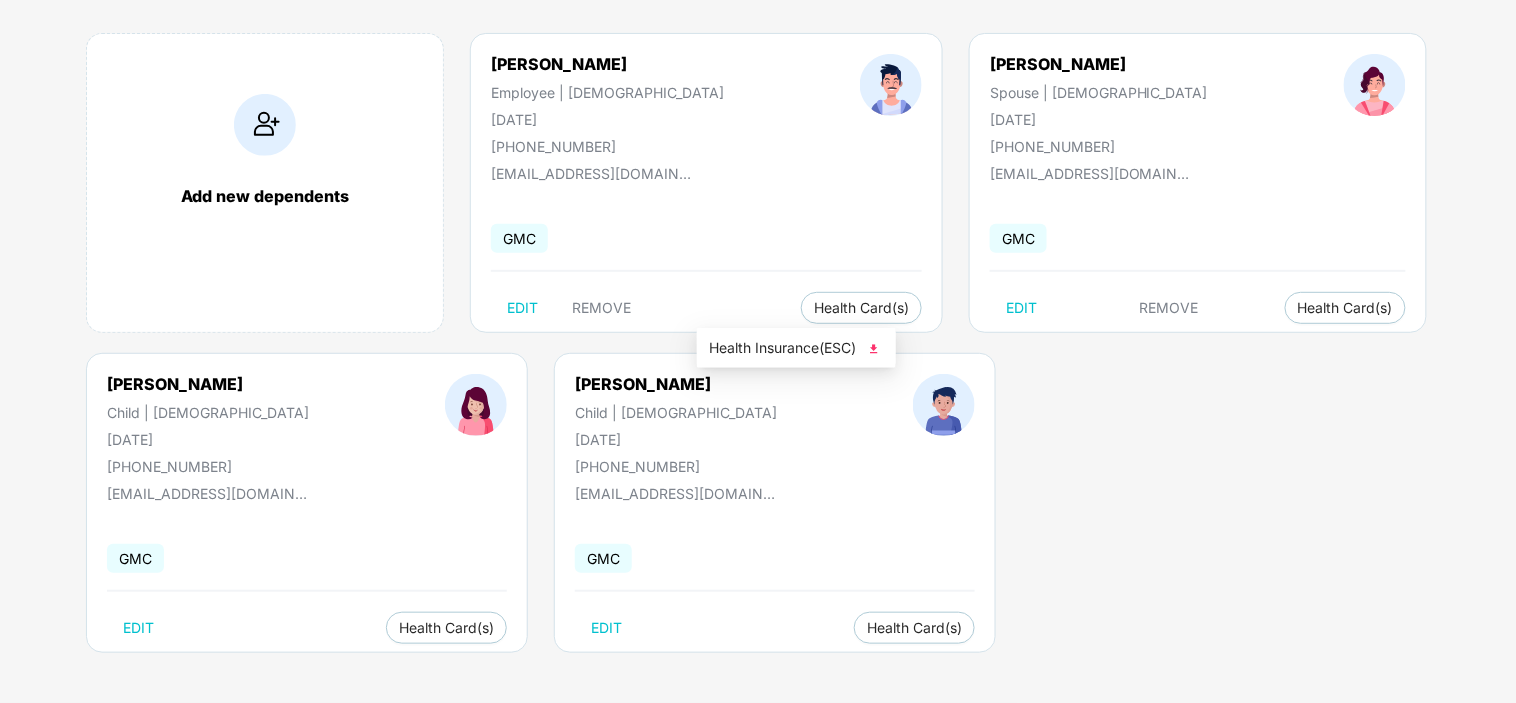 click on "Health Insurance(ESC)" at bounding box center (796, 348) 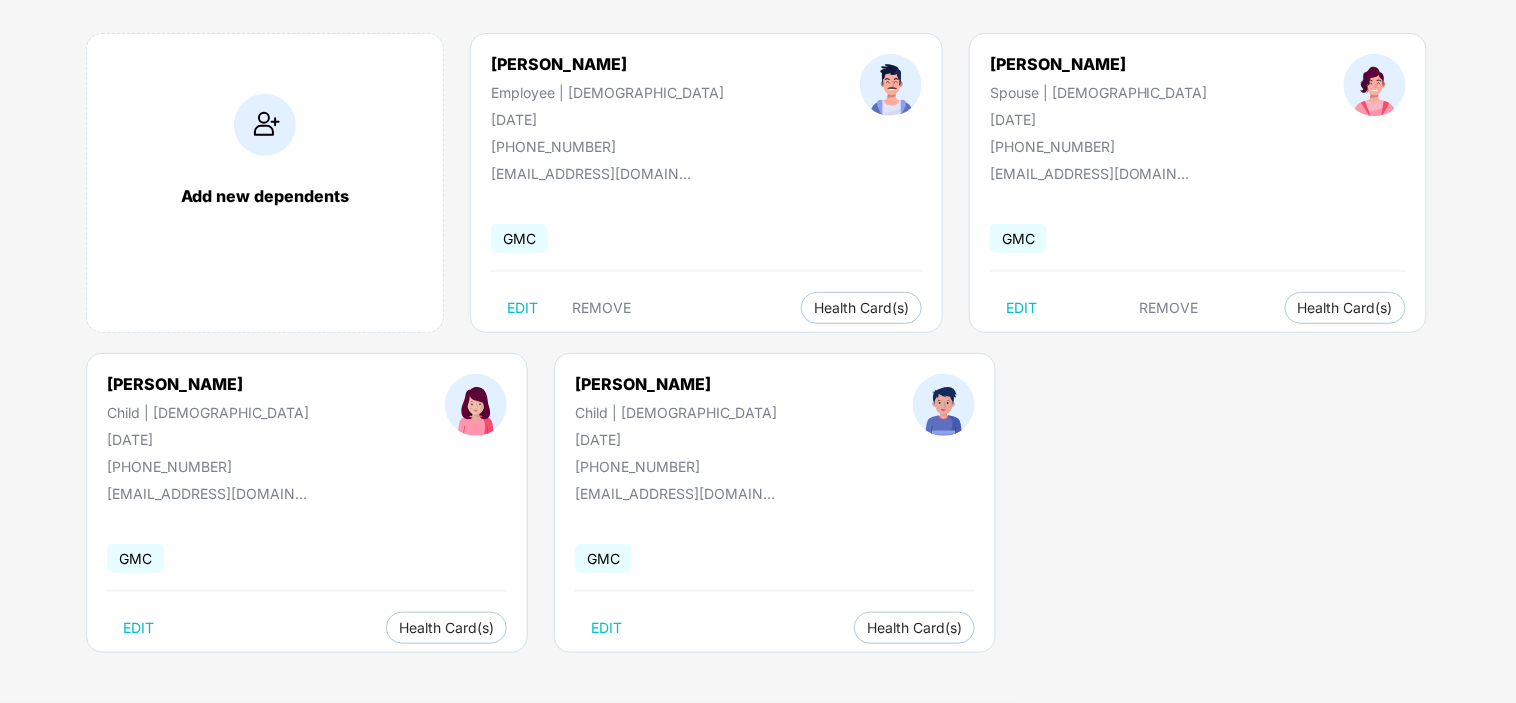 click on "Add new dependents Neelendra Singh Employee | Male 02 Jan 1992 +918878639037 neelendrasingh92@gmail.com GMC   EDIT REMOVE Health Card(s) Shilpa Singh Spouse | Female 24 June 1999 +918878639037 neelendrasingh92@gmail.com GMC EDIT REMOVE Health Card(s) Anaya Singh Child | Female 30 Oct 2020 +918878639037 neelendrasingh92@gmail.com GMC EDIT Health Card(s) Anabh Singh Child | Male 20 Mar 2024 +918878639037 neelendrasingh92@gmail.com GMC EDIT Health Card(s)" at bounding box center [781, 353] 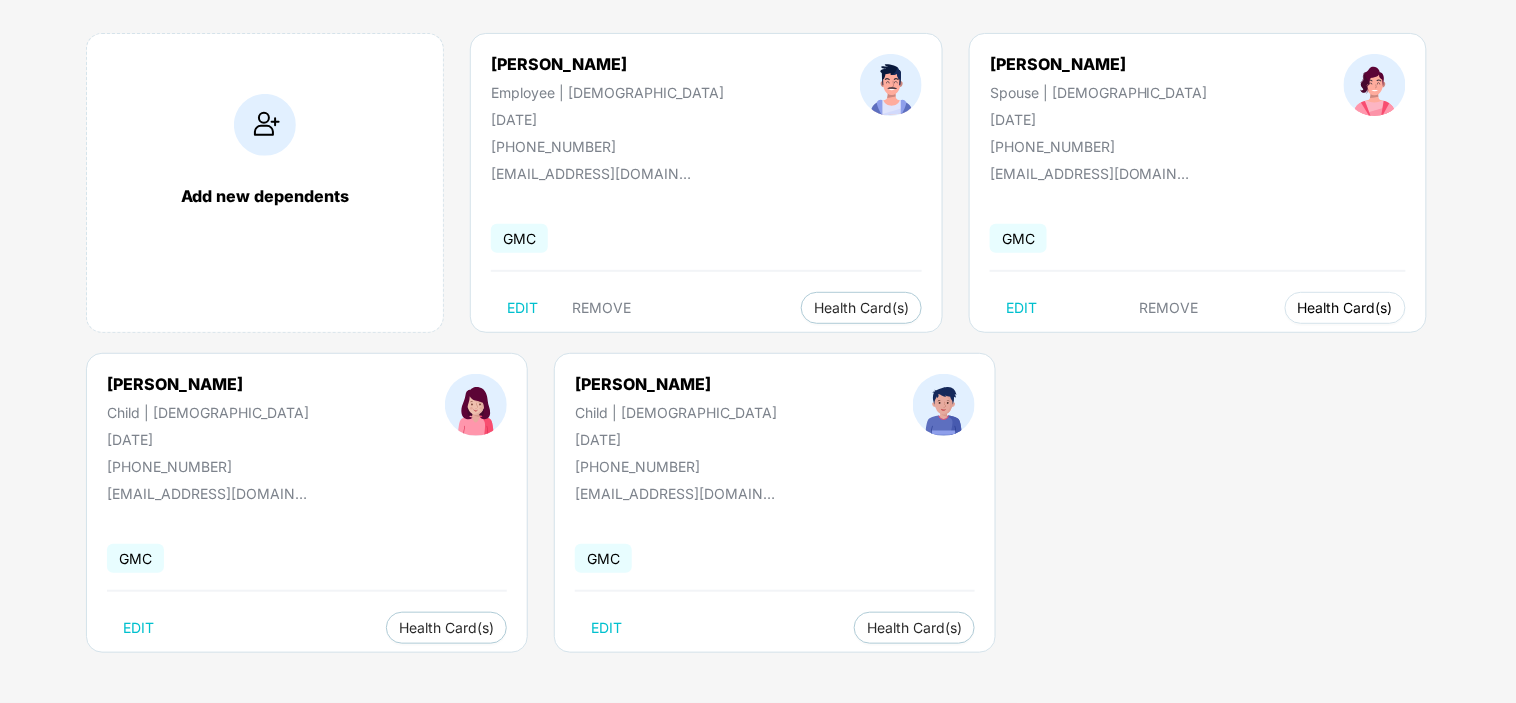 click on "Health Card(s)" at bounding box center (1345, 308) 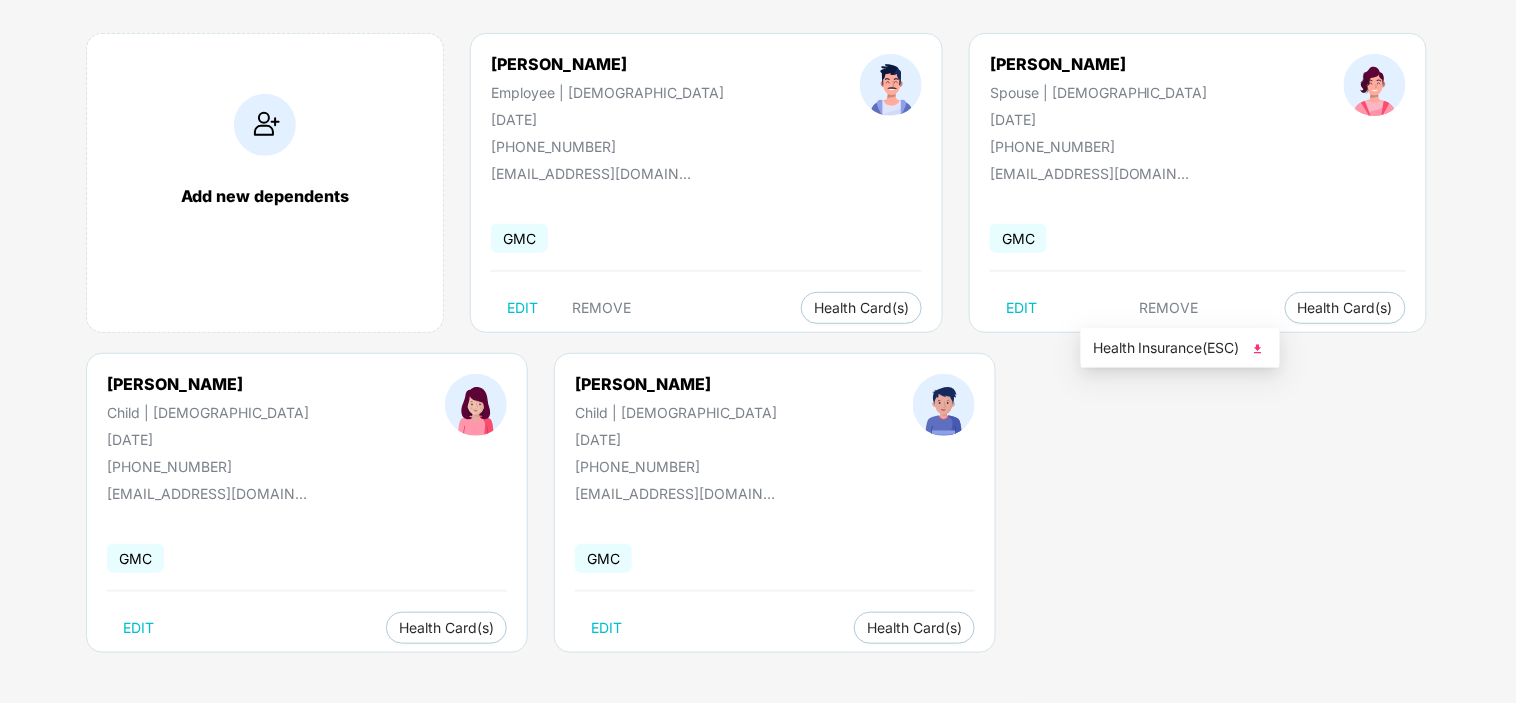 click on "Health Insurance(ESC)" at bounding box center (1180, 348) 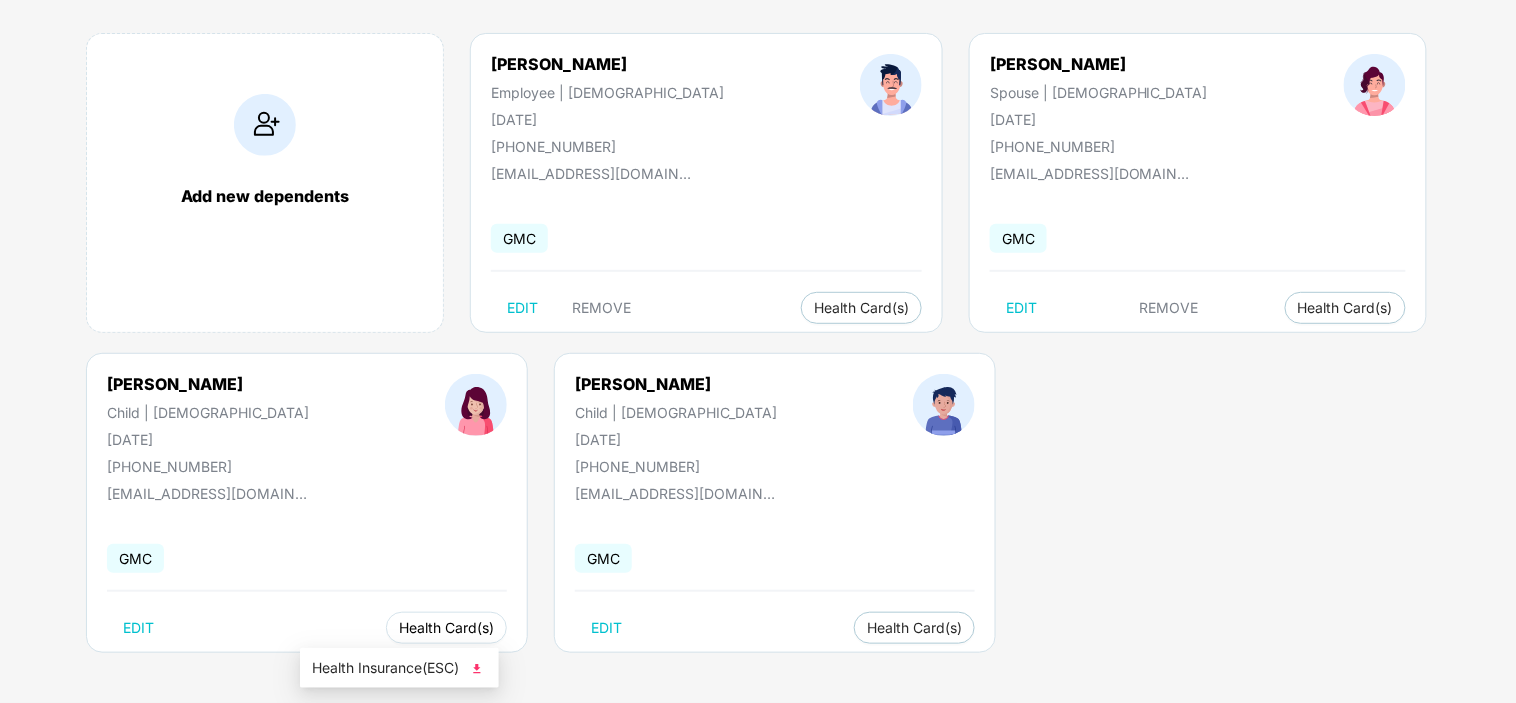 click on "Health Card(s)" at bounding box center (446, 628) 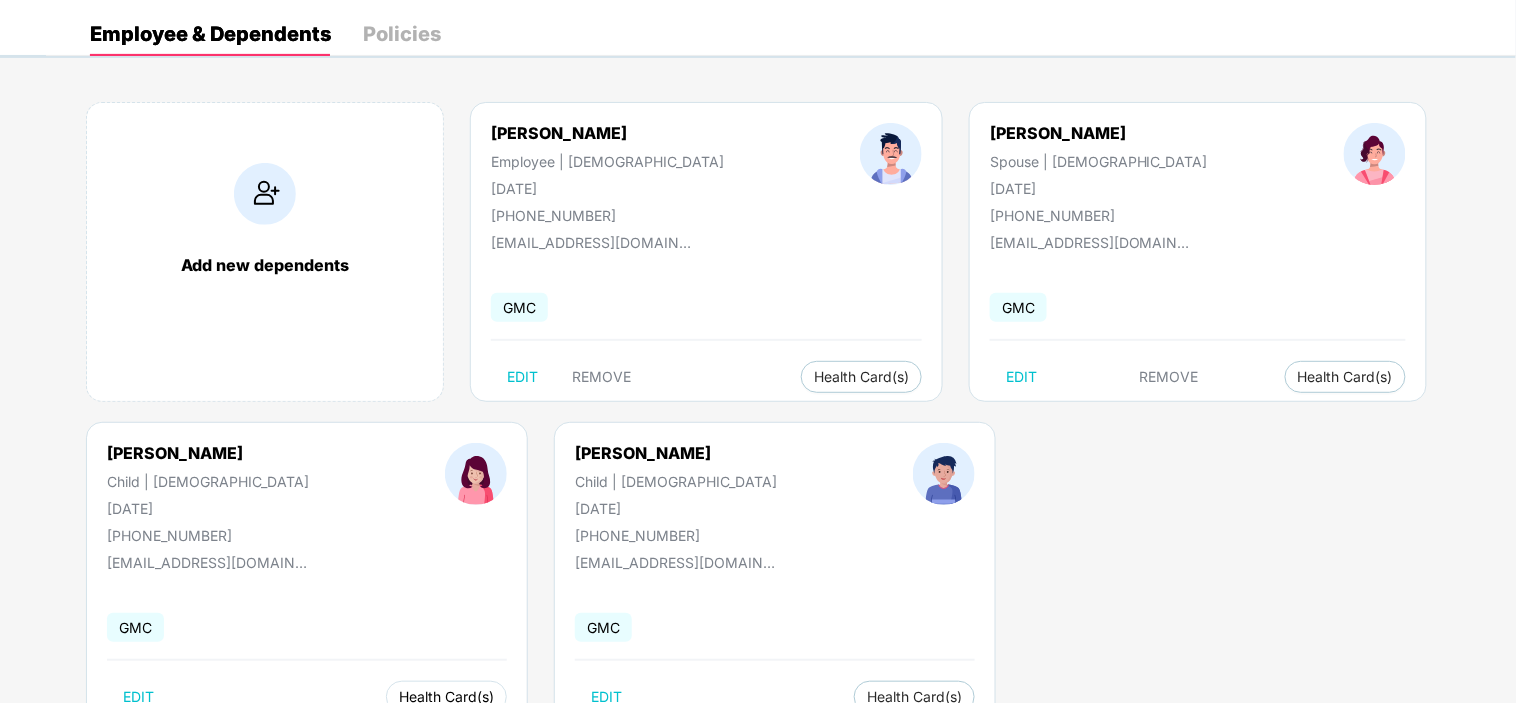 scroll, scrollTop: 151, scrollLeft: 0, axis: vertical 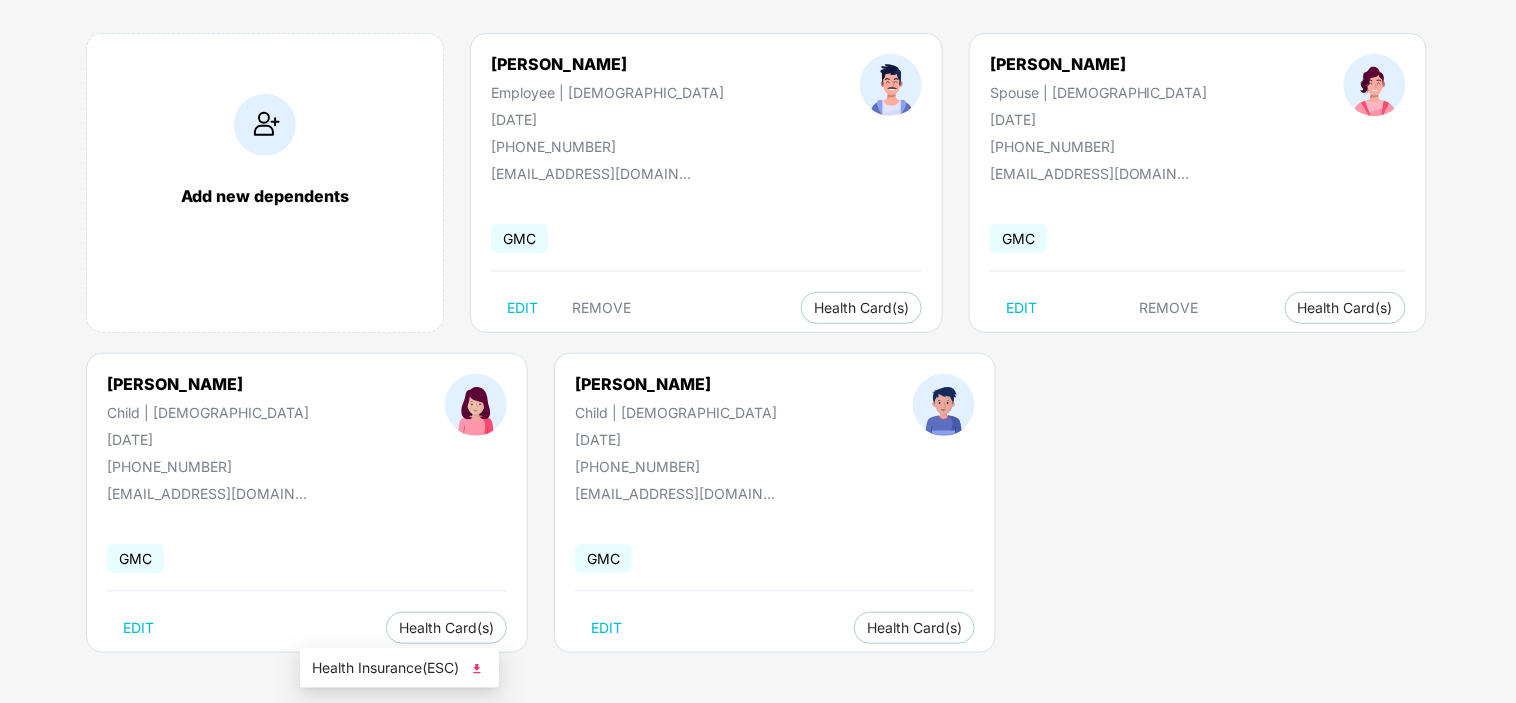 click on "Health Insurance(ESC)" at bounding box center (399, 668) 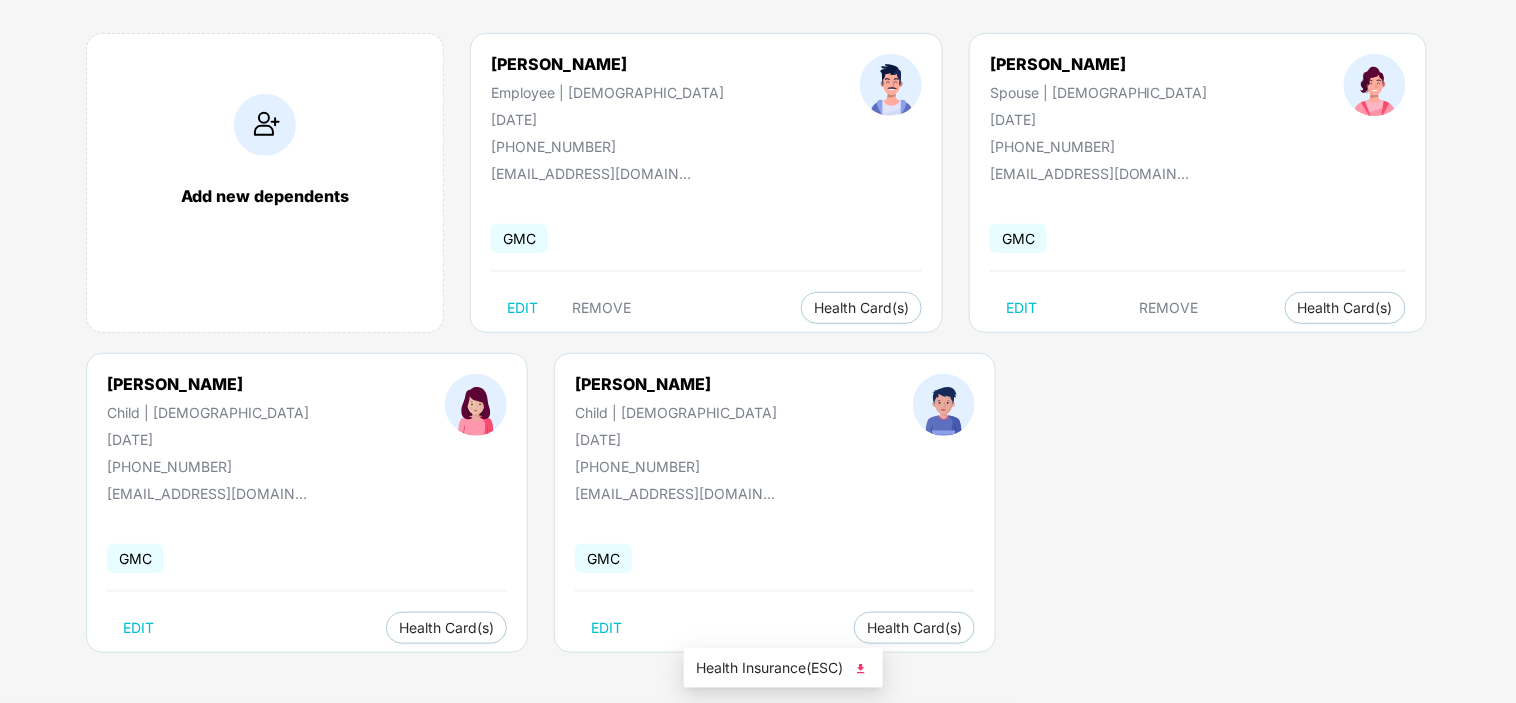 click on "Health Insurance(ESC)" at bounding box center (783, 668) 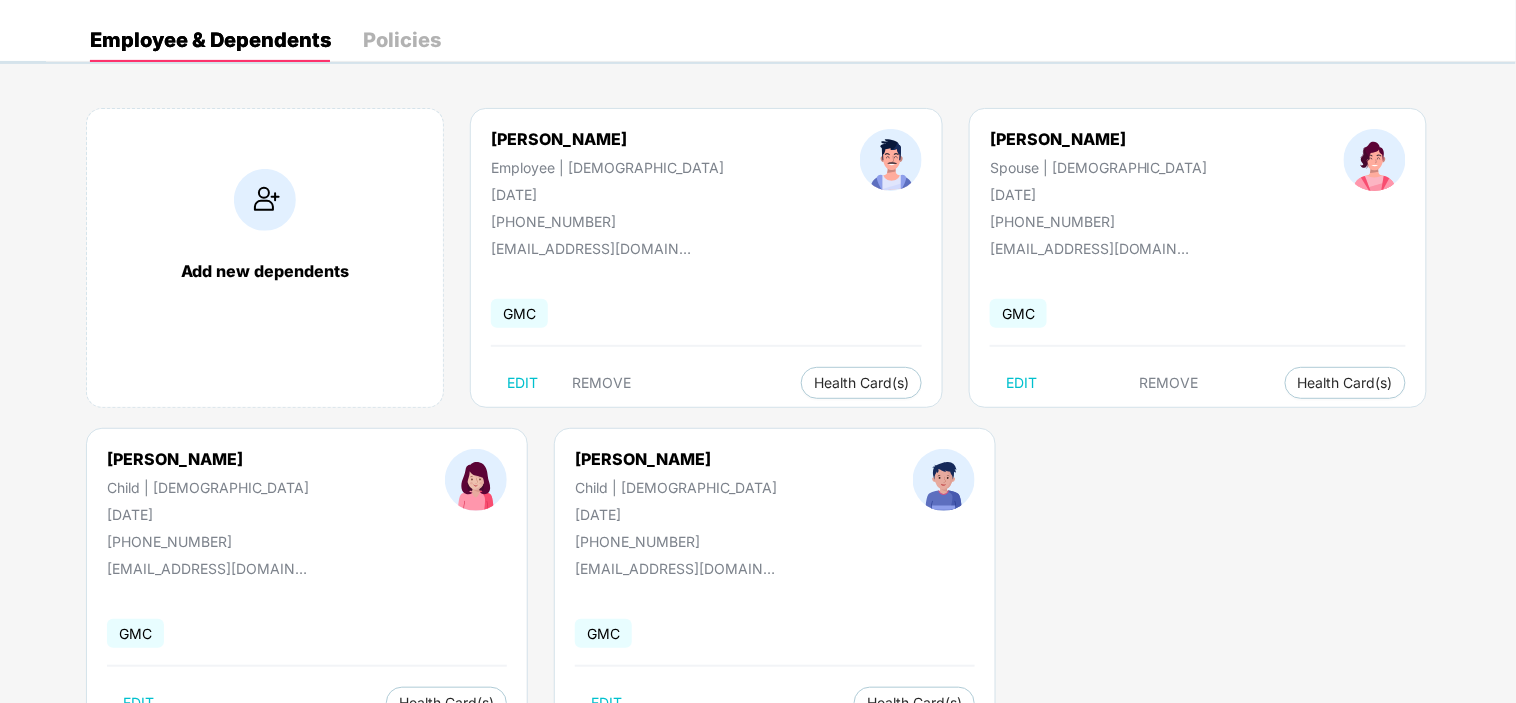 scroll, scrollTop: 0, scrollLeft: 0, axis: both 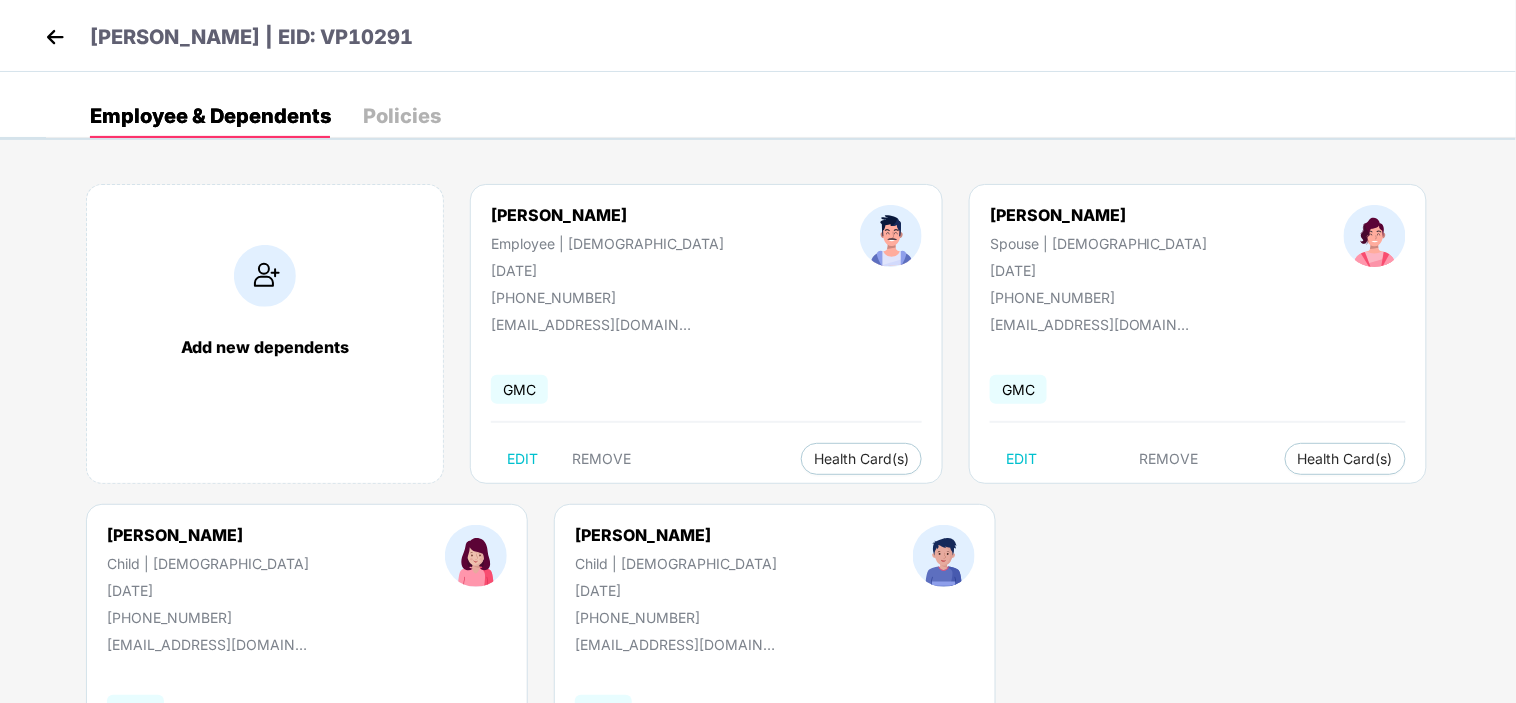 click at bounding box center (55, 37) 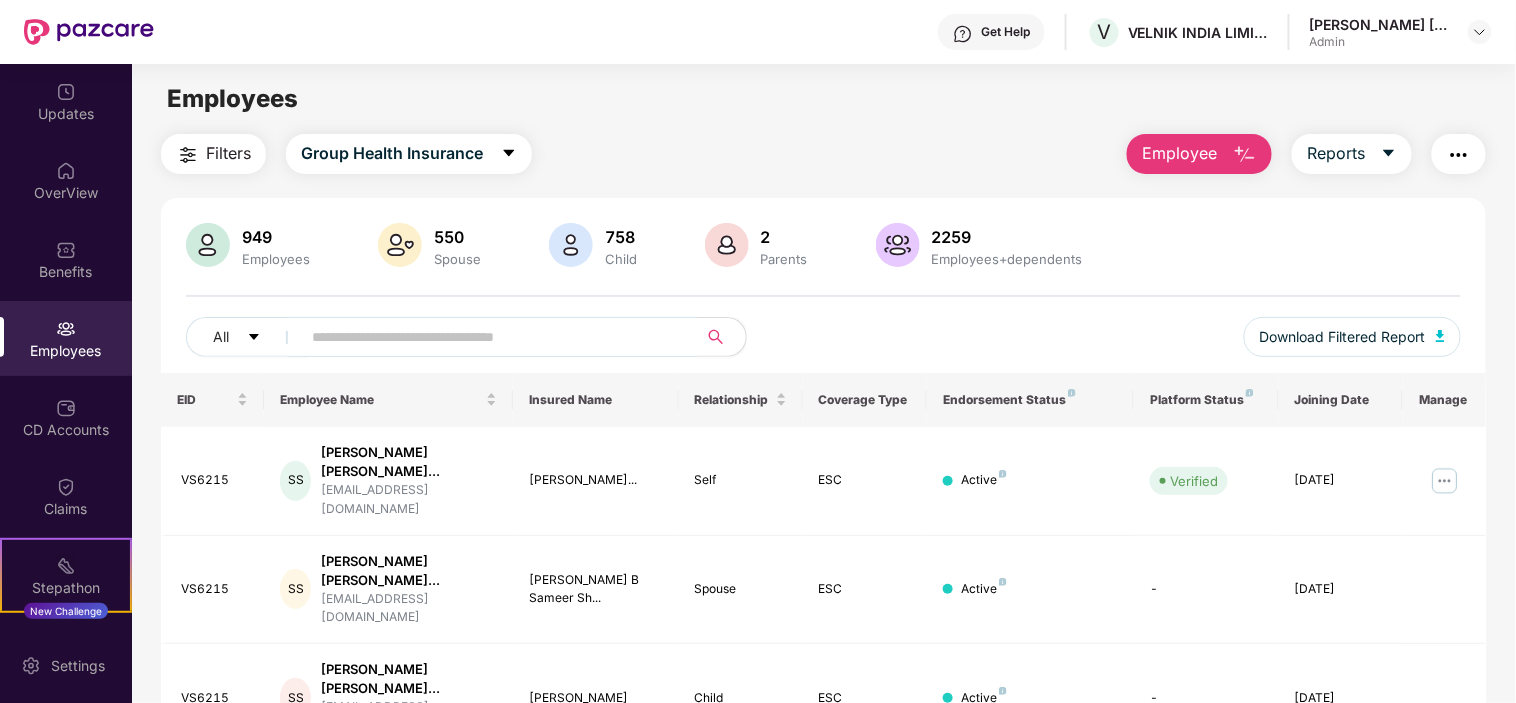 click on "Get Help" at bounding box center (1005, 32) 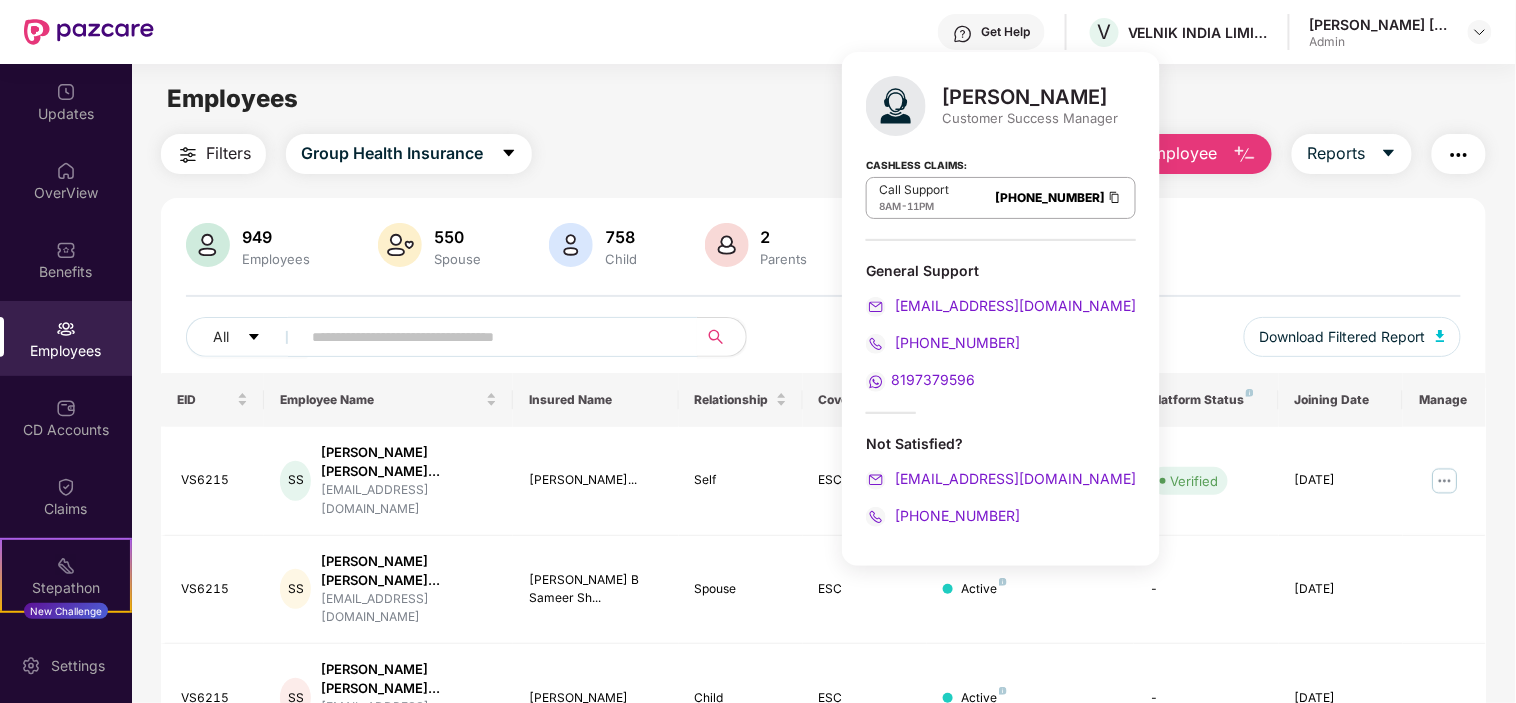 click on "949 Employees 550 Spouse 758 Child 2 Parents 2259 Employees+dependents" at bounding box center (823, 247) 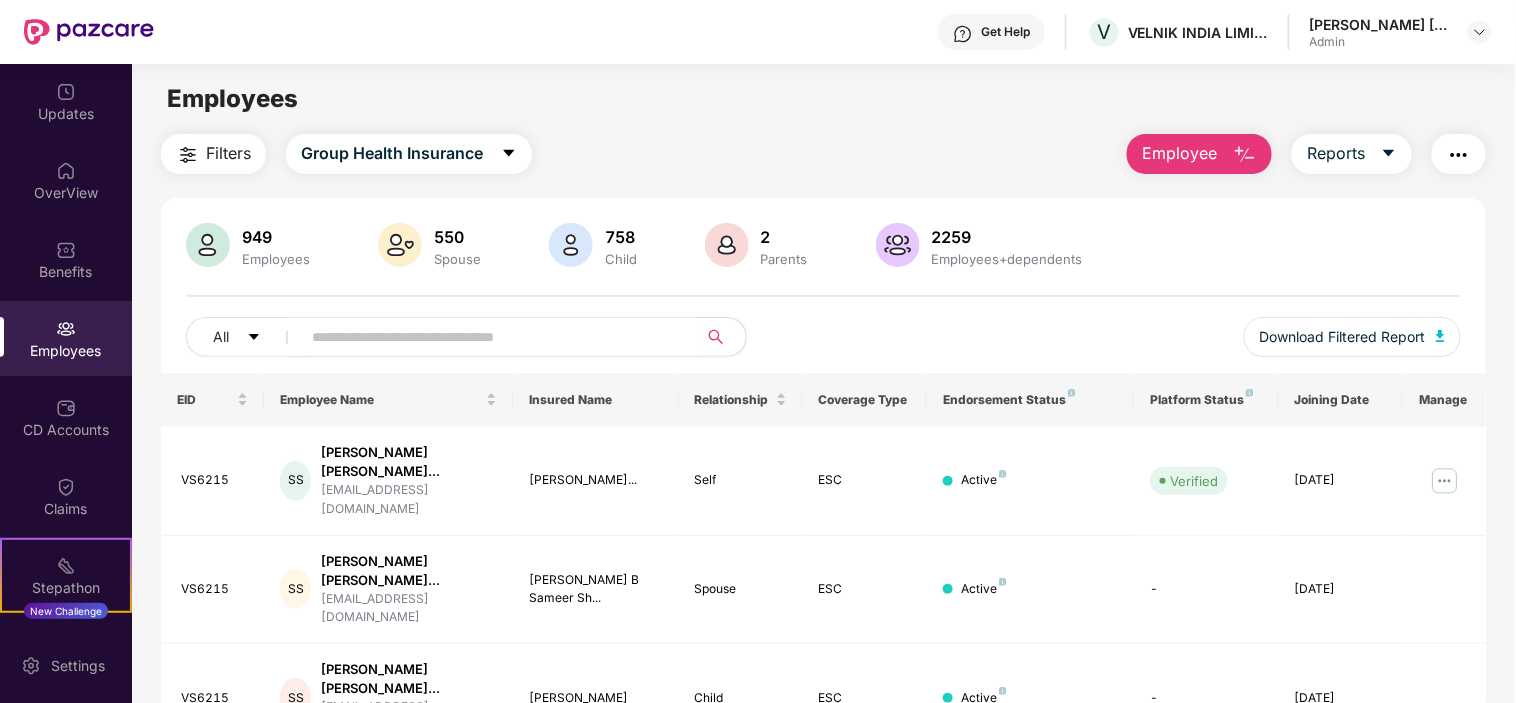 click on "Get Help" at bounding box center (1005, 32) 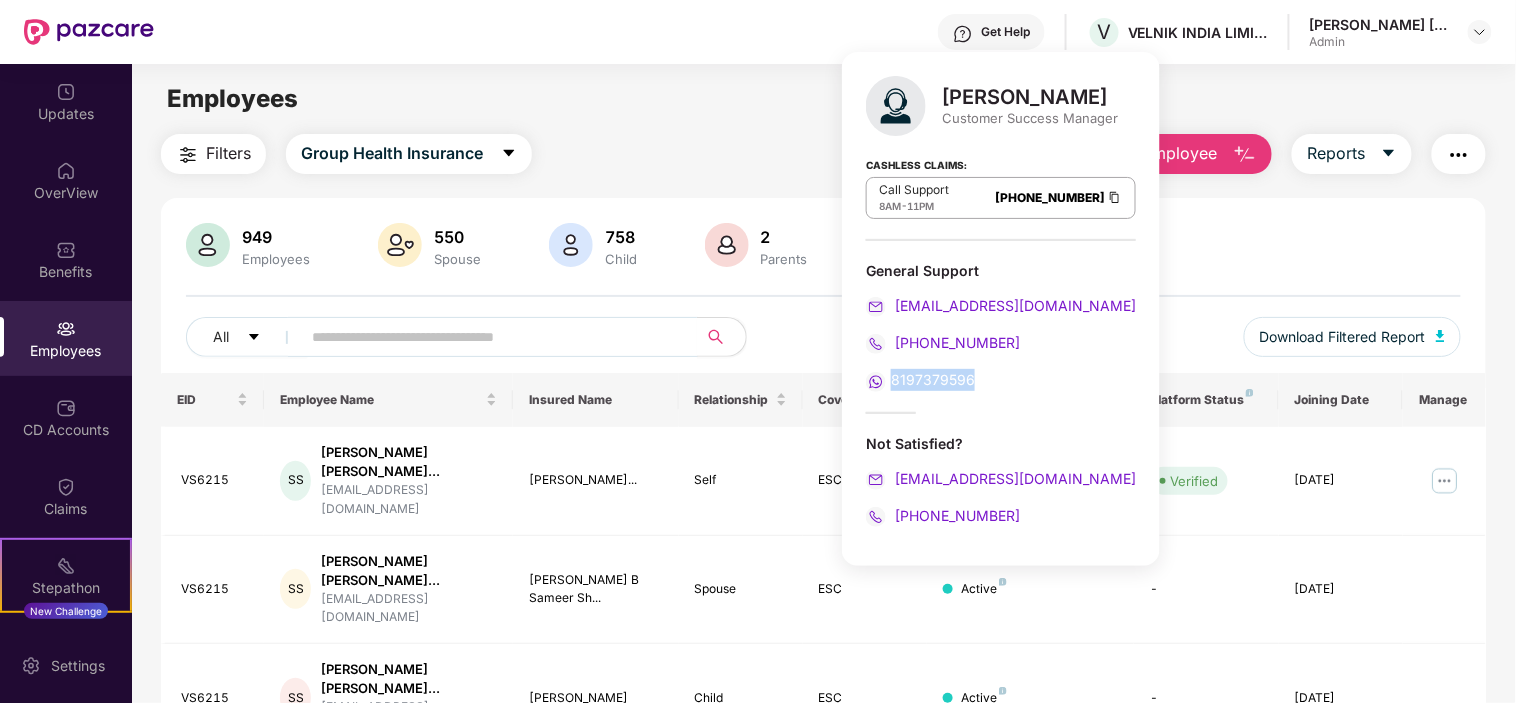 drag, startPoint x: 983, startPoint y: 383, endPoint x: 908, endPoint y: 393, distance: 75.66373 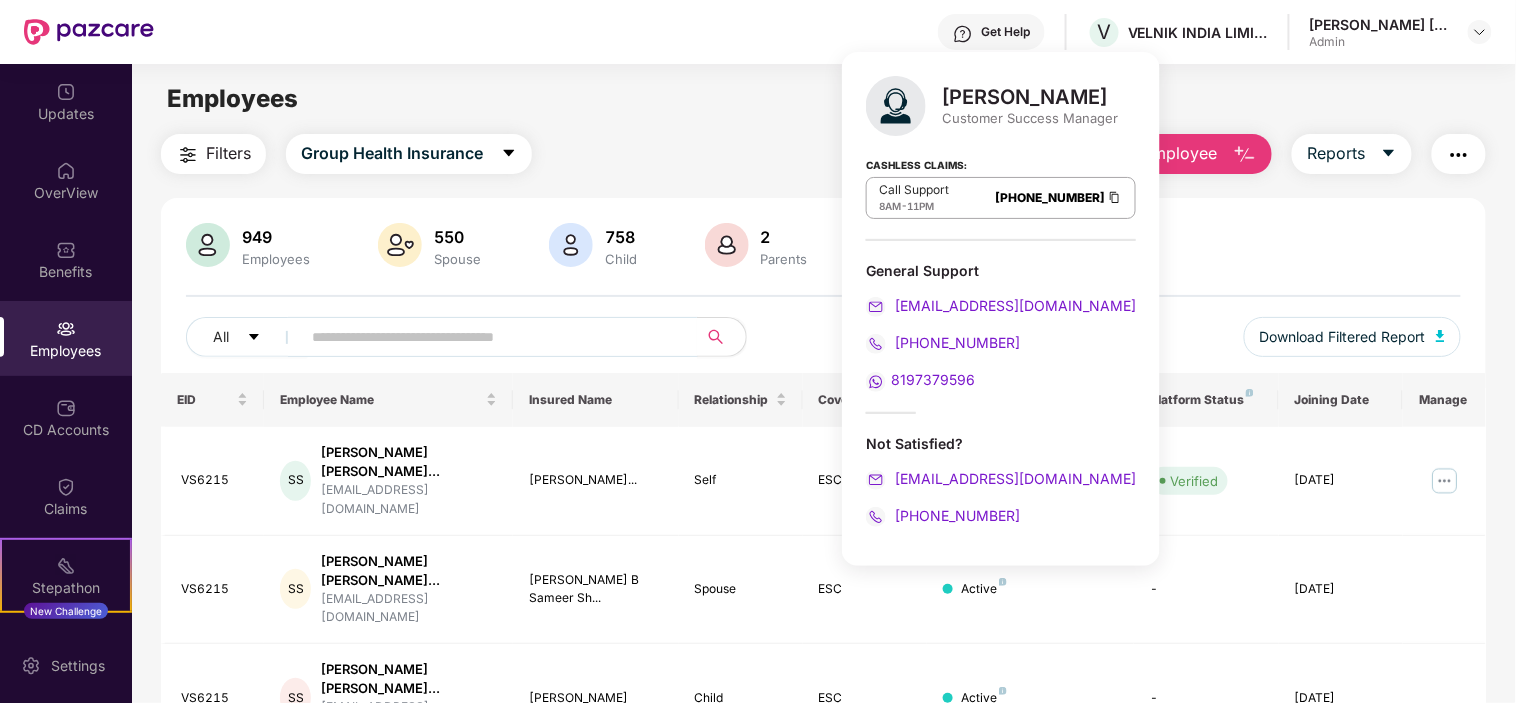 click on "Filters Group Health Insurance Employee  Reports" at bounding box center [823, 154] 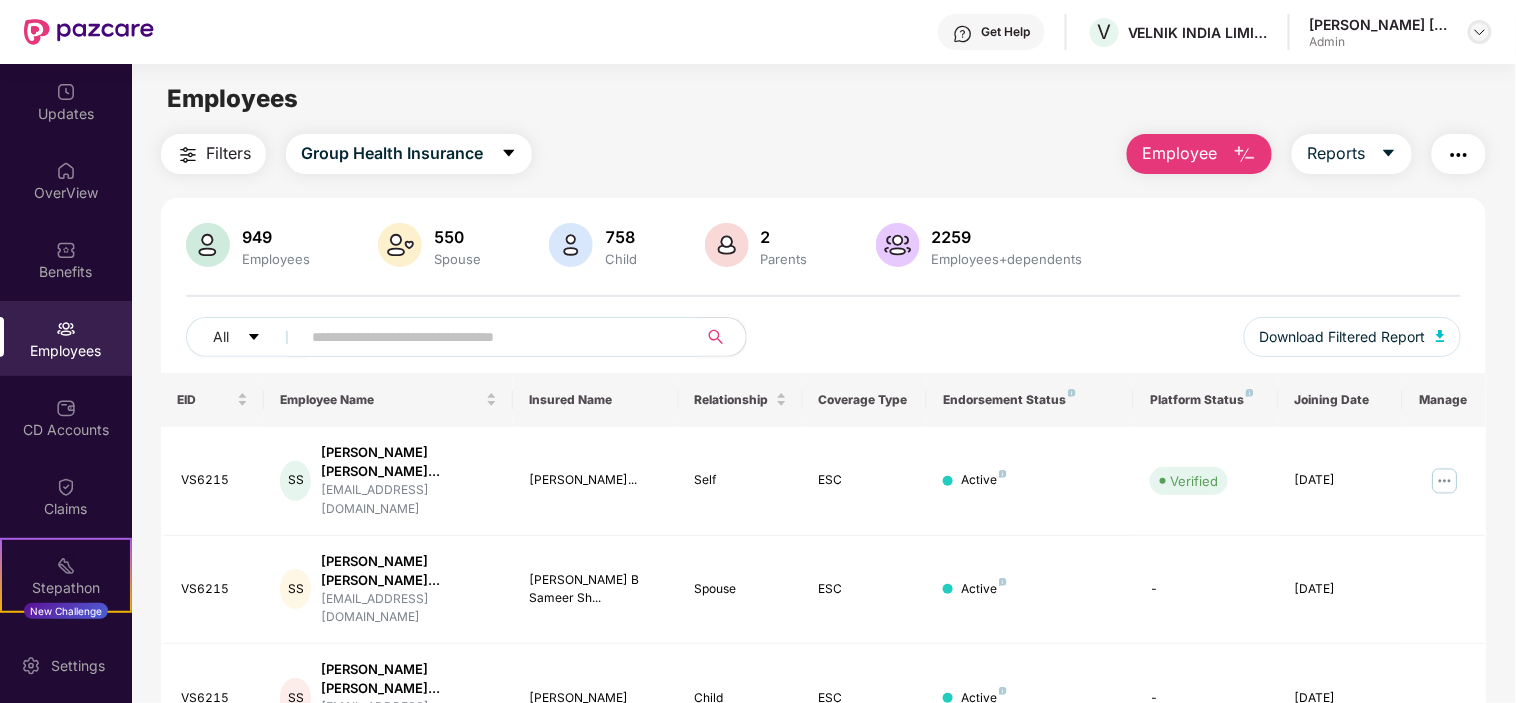 click at bounding box center (1480, 32) 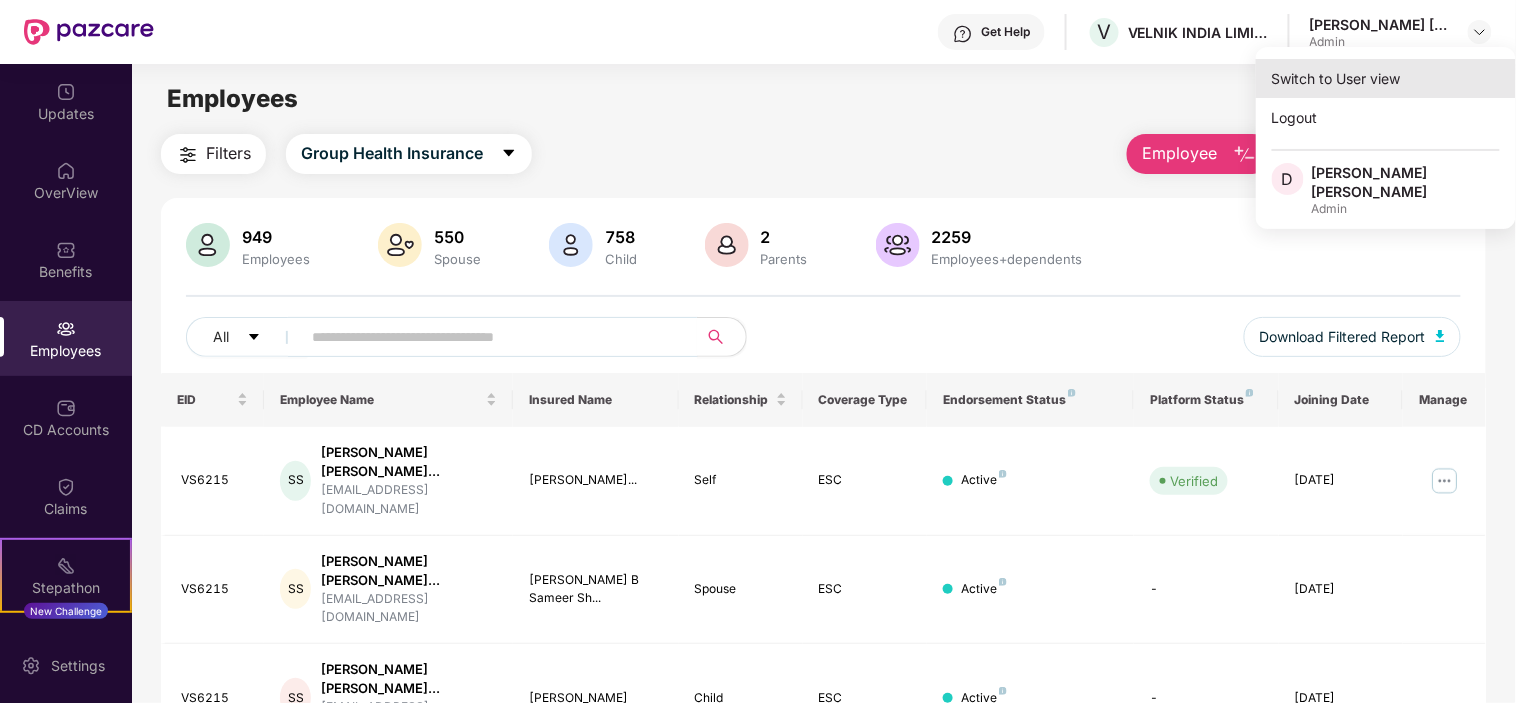 click on "Switch to User view" at bounding box center [1386, 78] 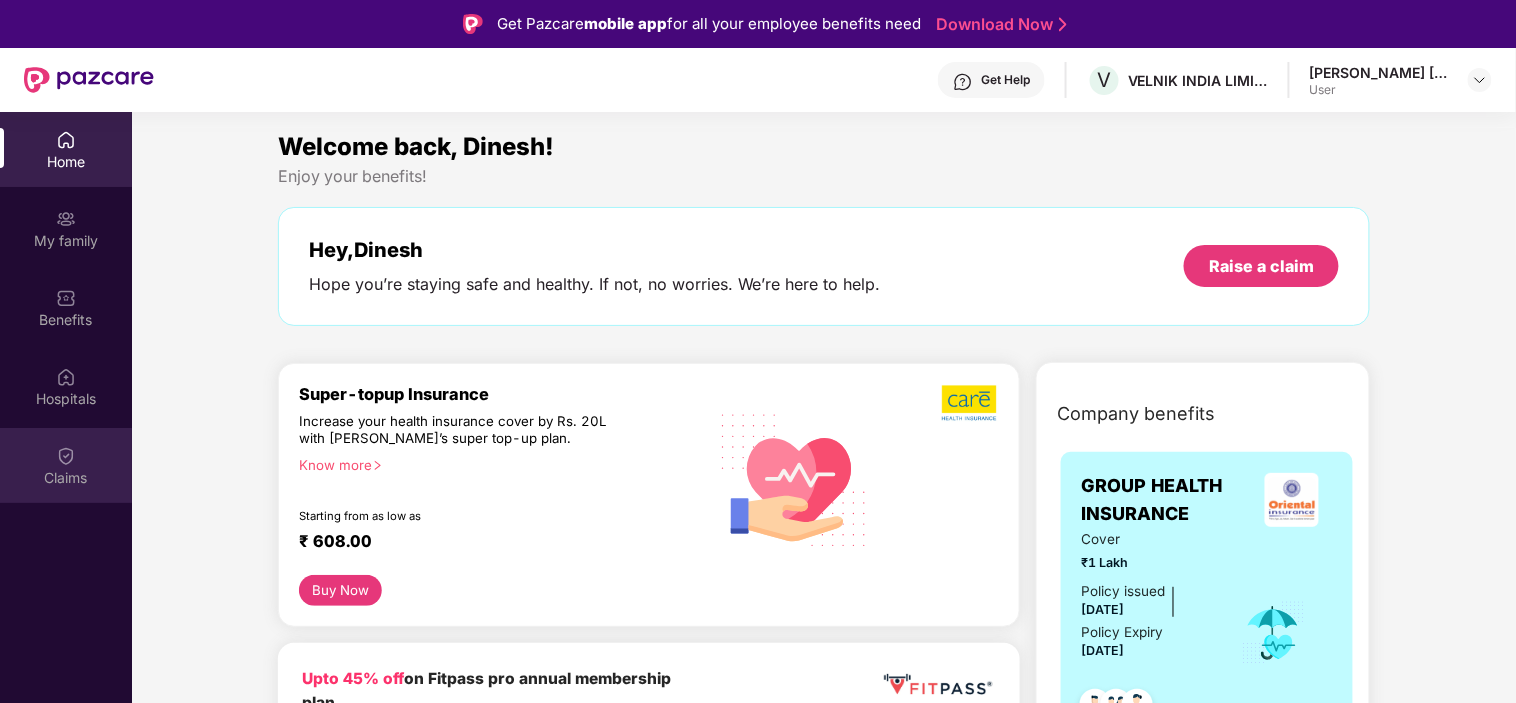 click at bounding box center [66, 456] 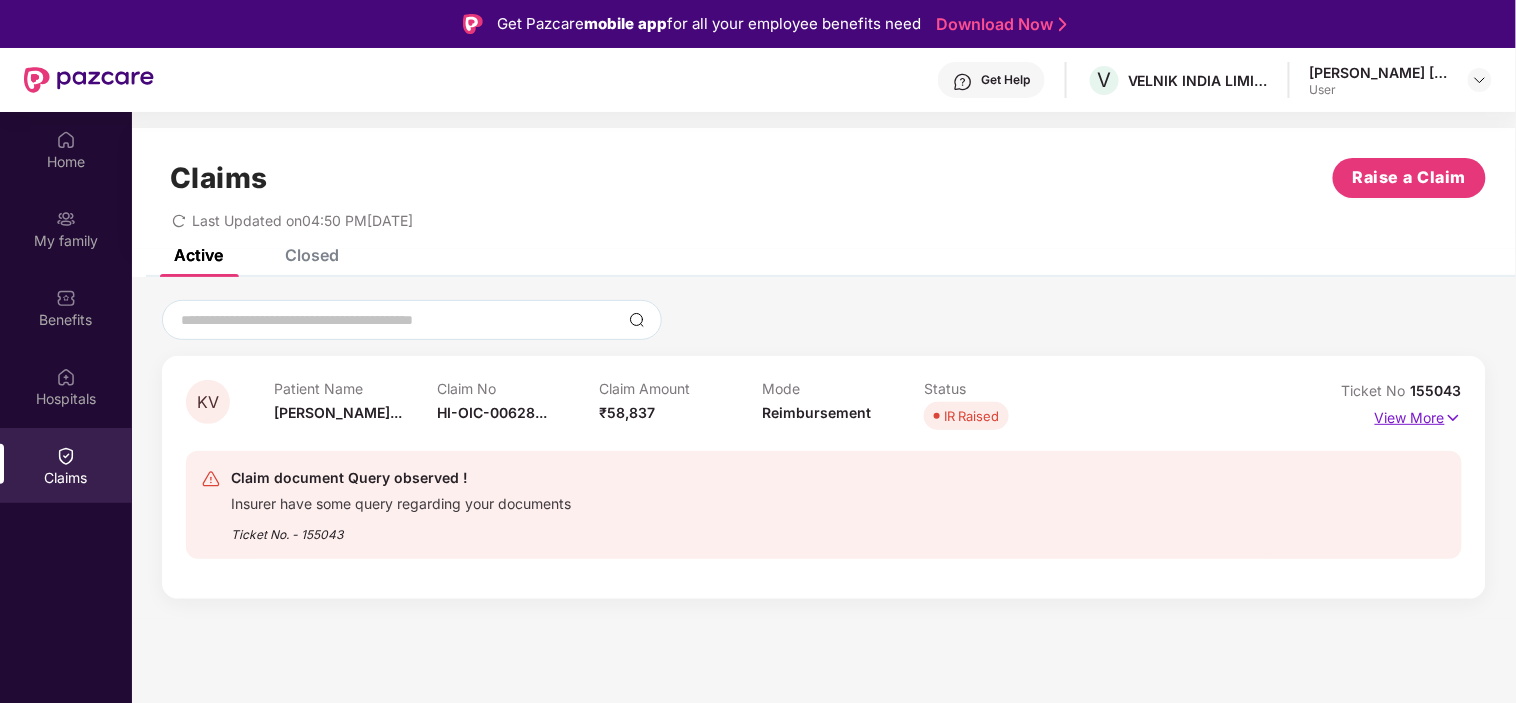 click on "View More" at bounding box center (1418, 415) 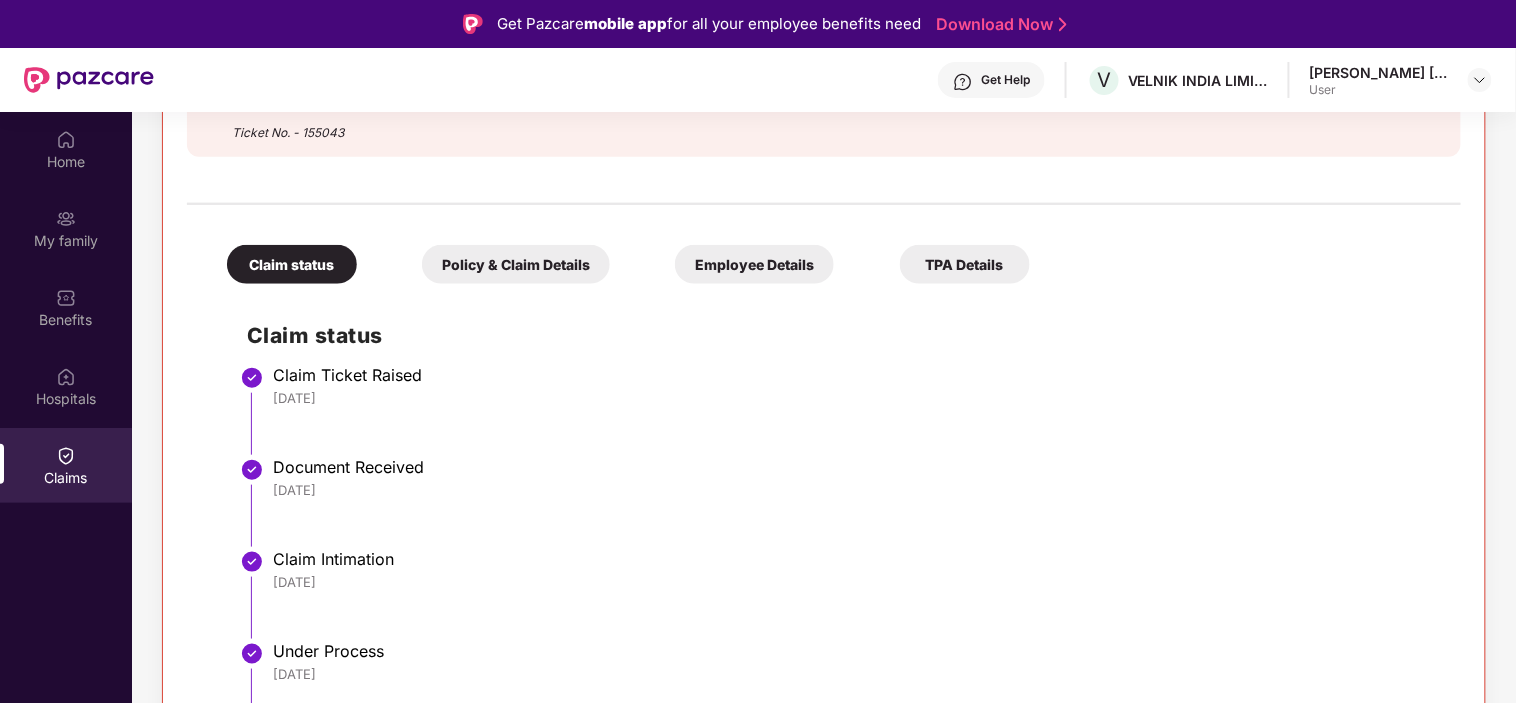 scroll, scrollTop: 485, scrollLeft: 0, axis: vertical 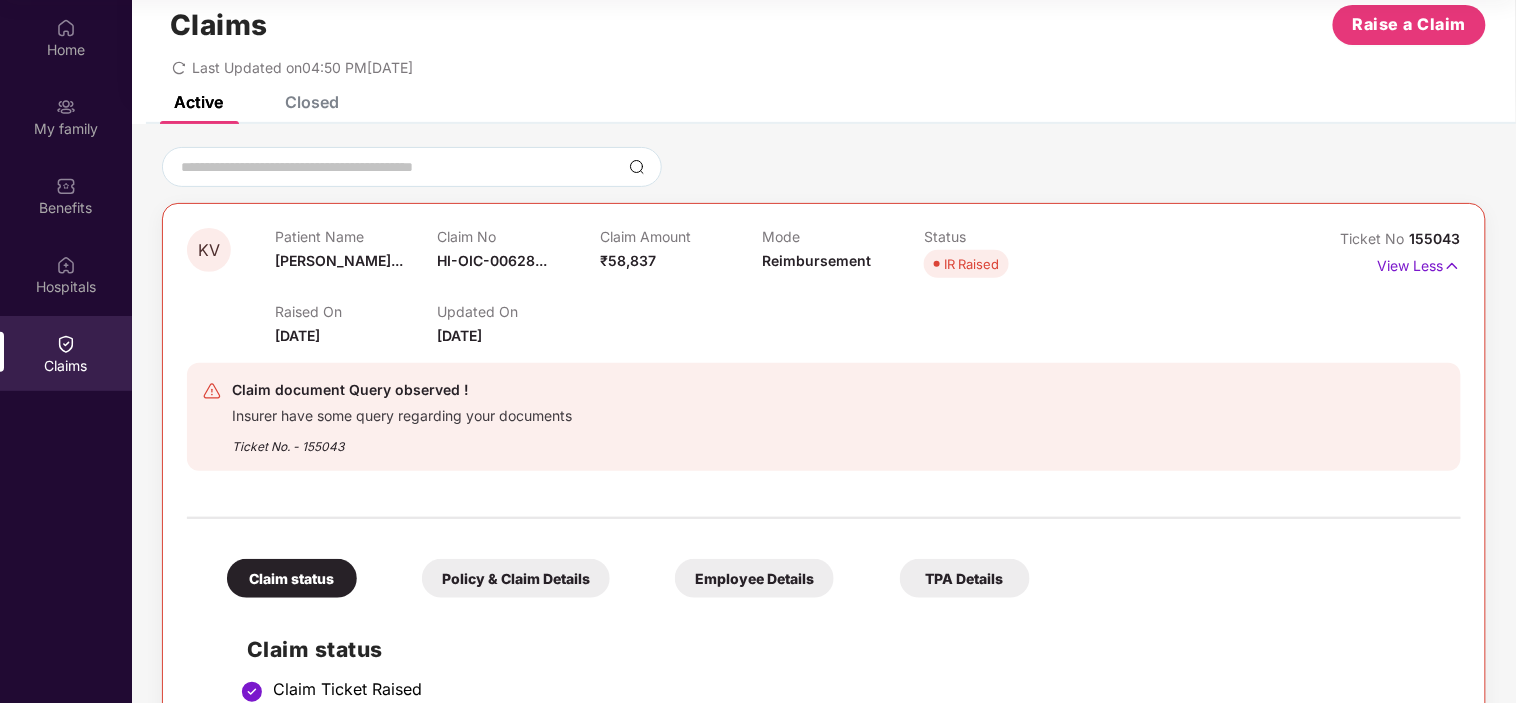 click on "Policy & Claim Details" at bounding box center [516, 578] 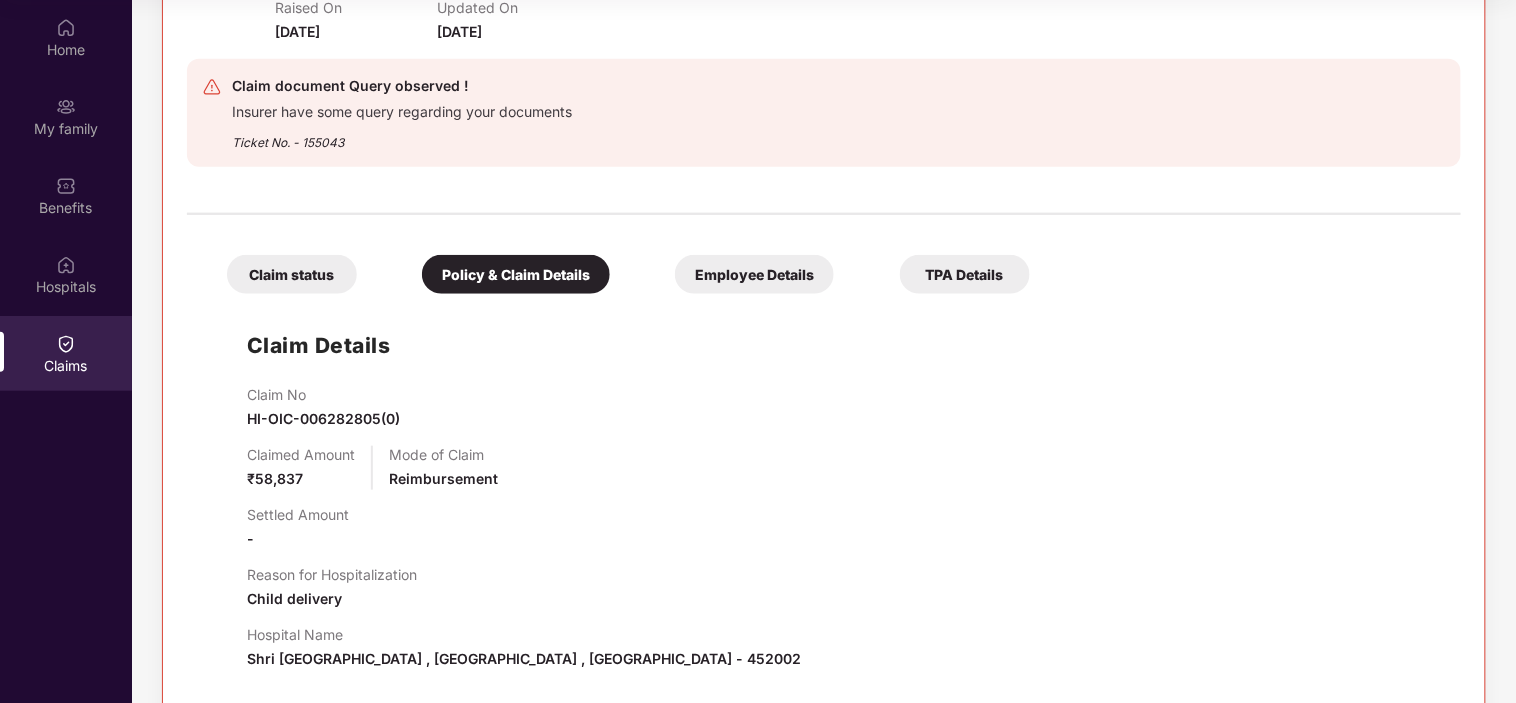 scroll, scrollTop: 345, scrollLeft: 0, axis: vertical 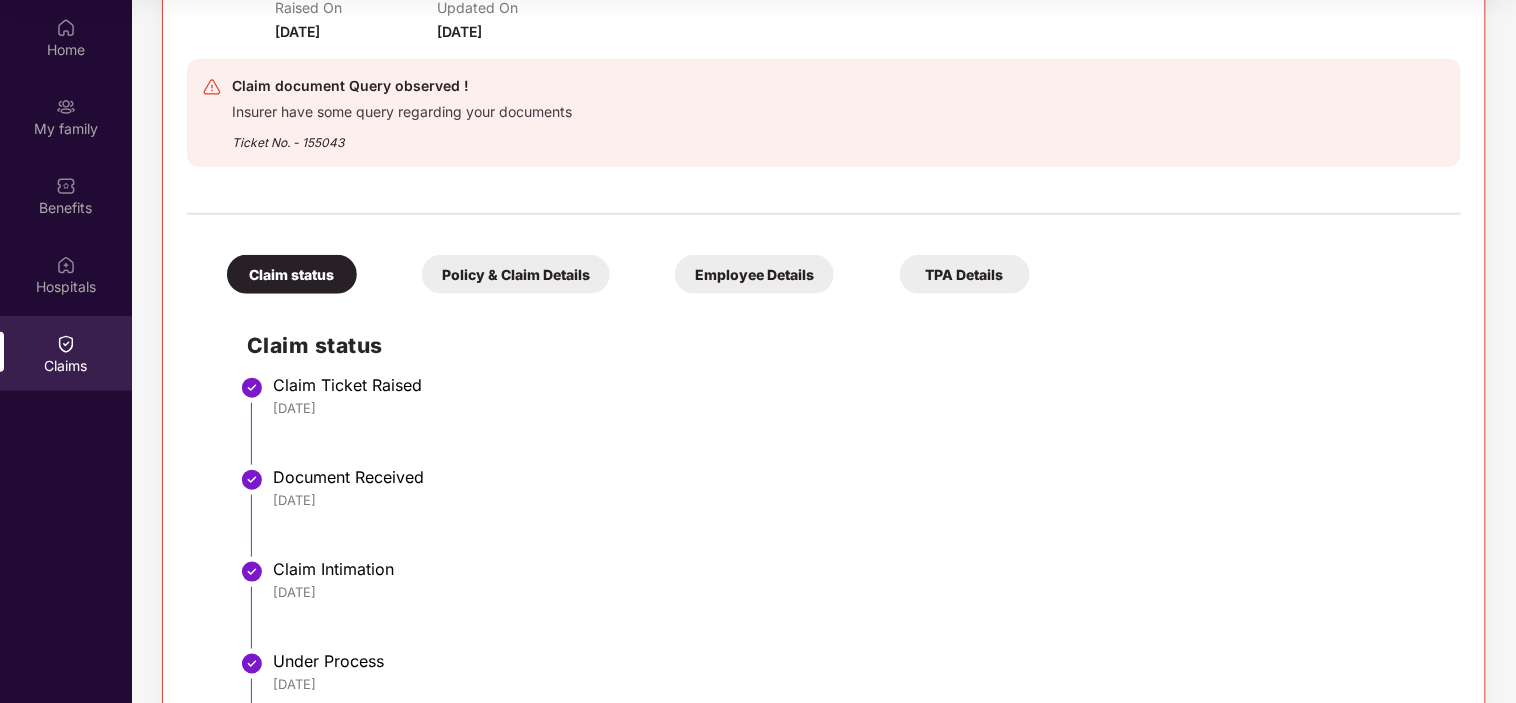 click on "Policy & Claim Details" at bounding box center (516, 274) 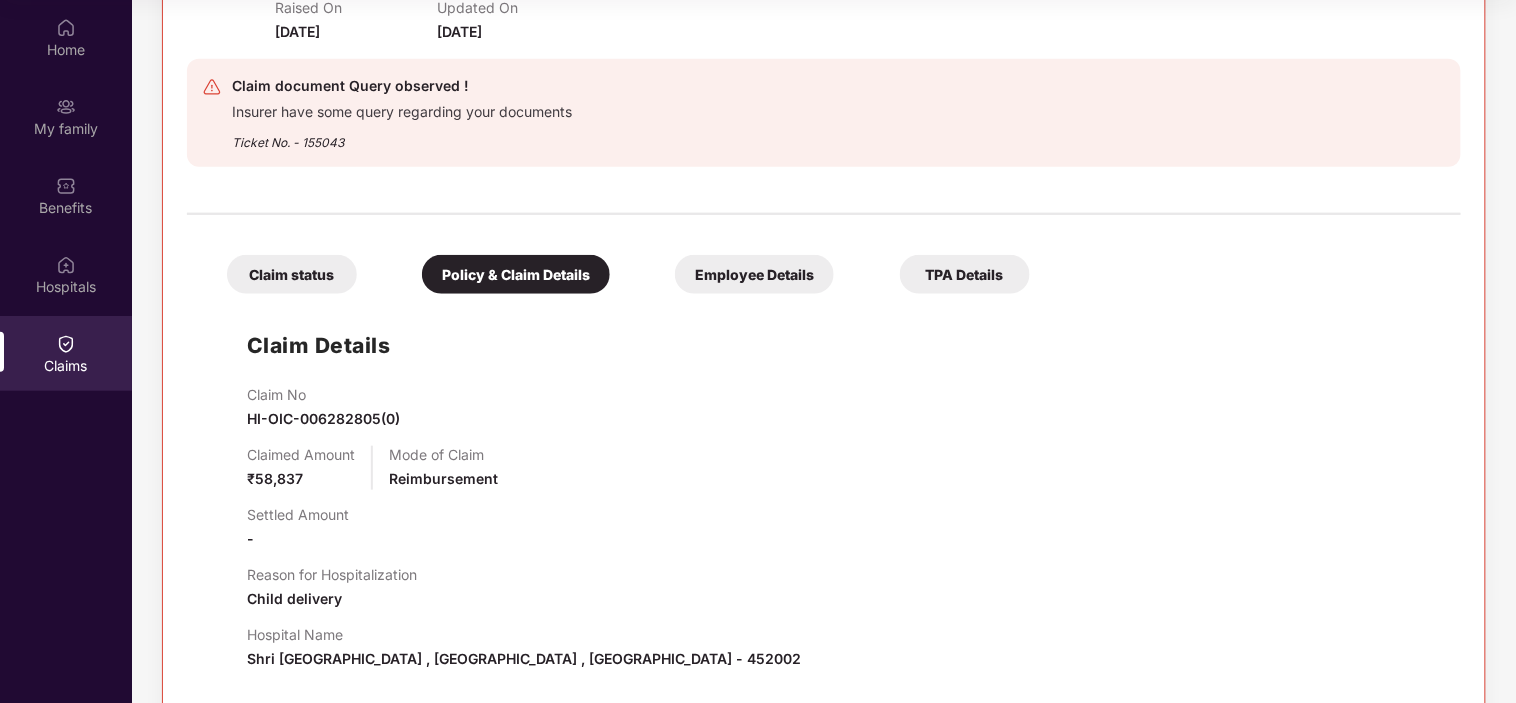 click on "Employee Details" at bounding box center [754, 274] 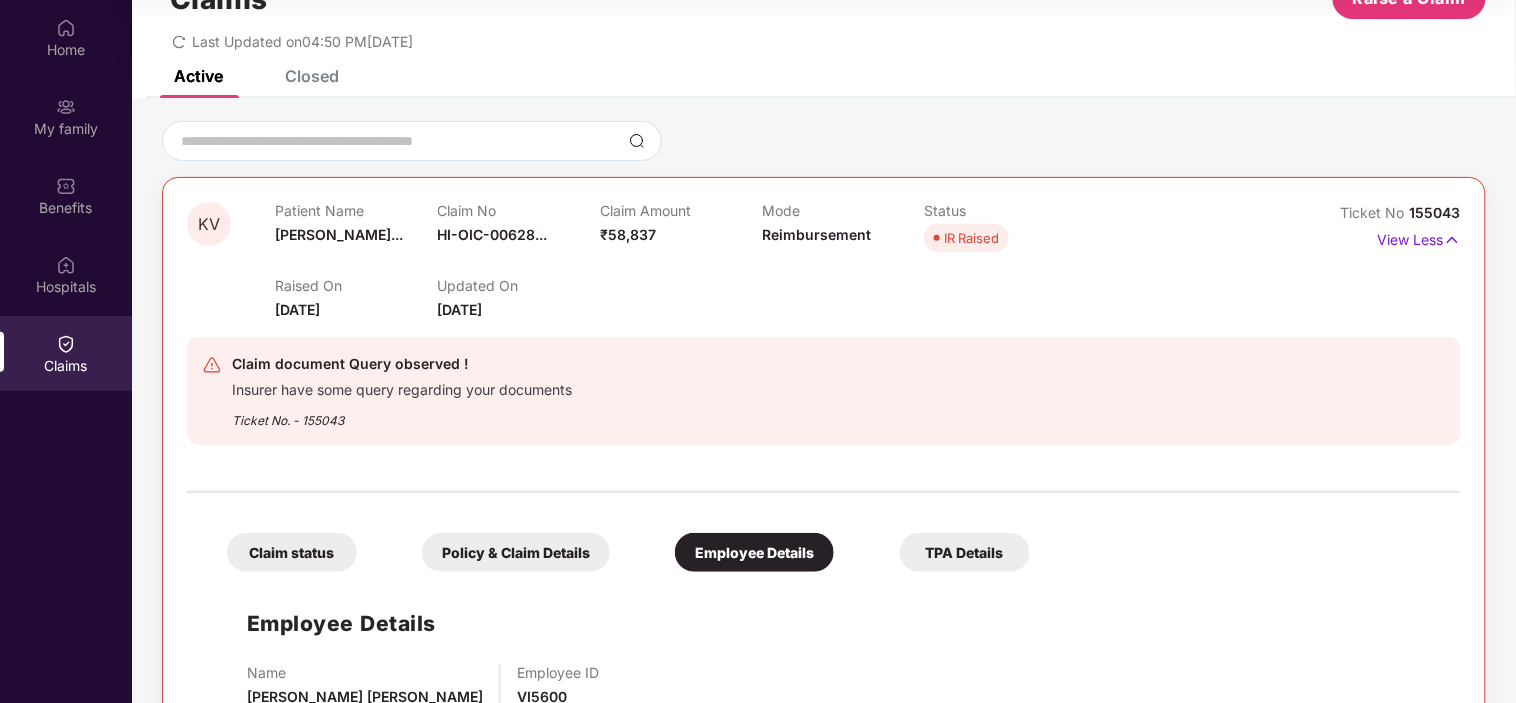 scroll, scrollTop: 0, scrollLeft: 0, axis: both 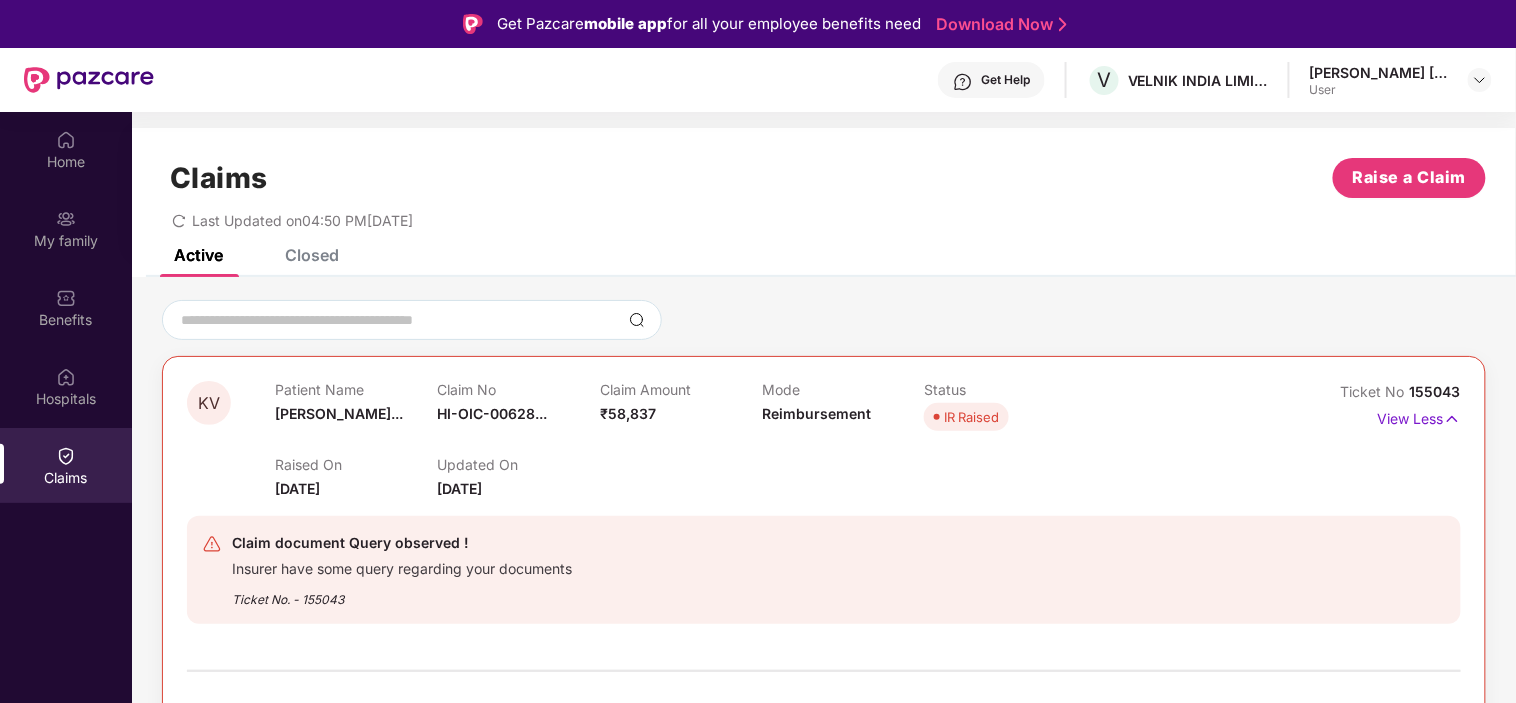 click on "Claims" at bounding box center (66, 478) 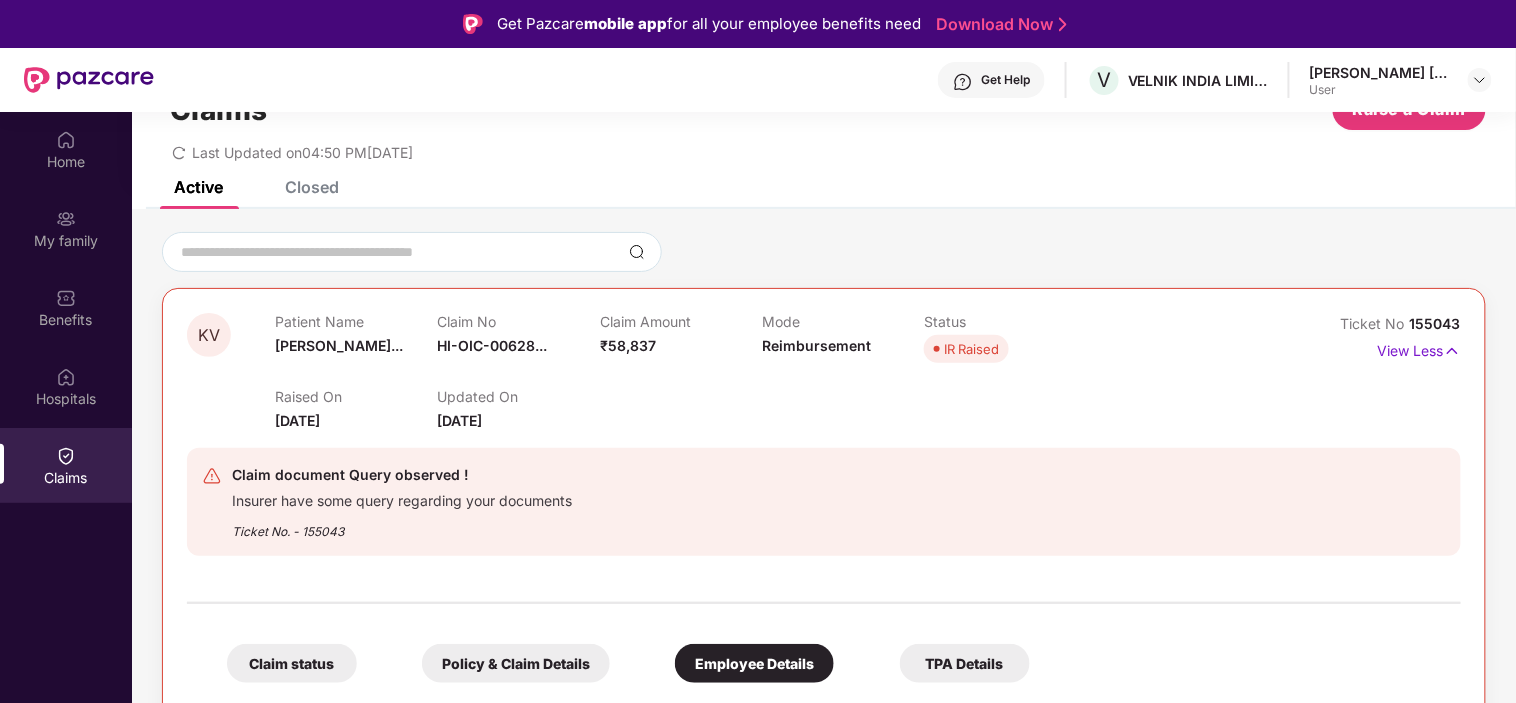scroll, scrollTop: 133, scrollLeft: 0, axis: vertical 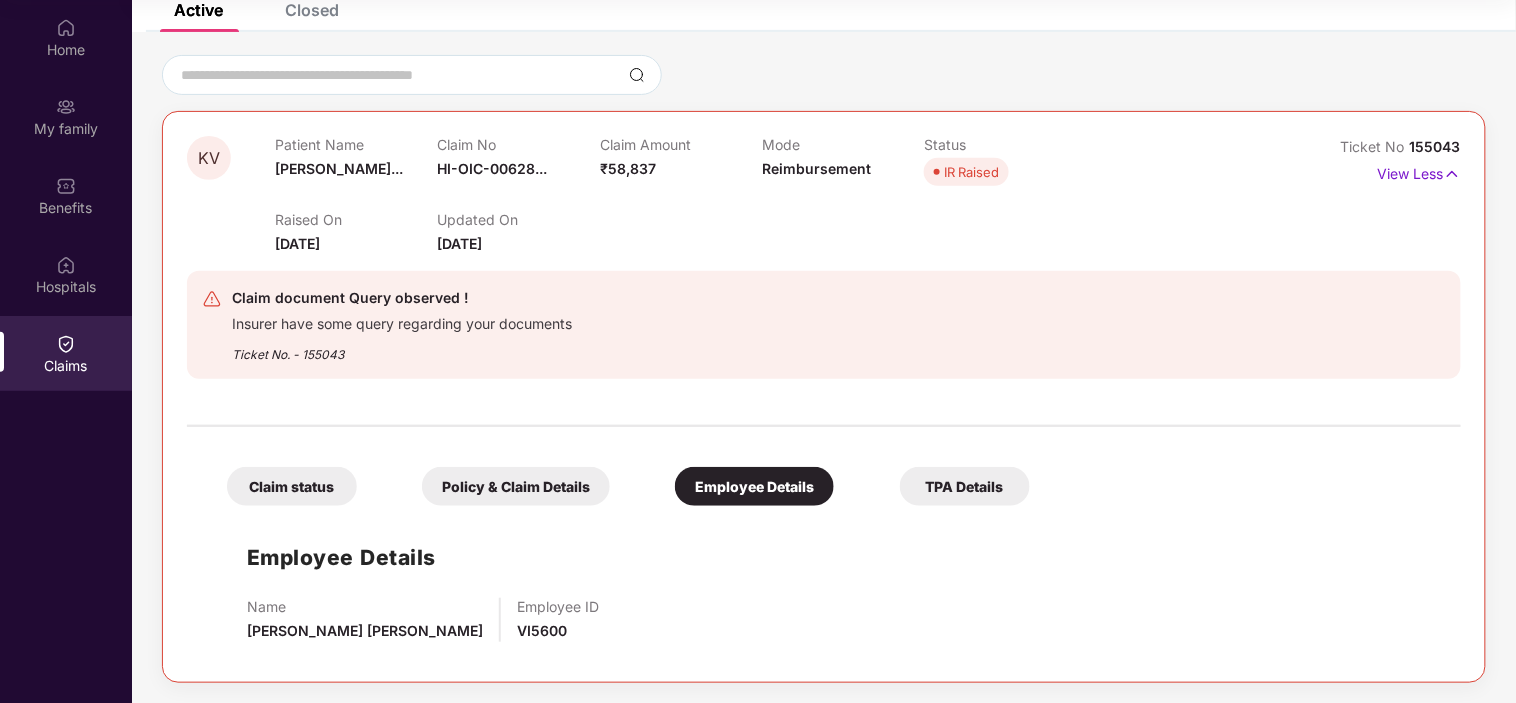 click on "TPA Details" at bounding box center (965, 486) 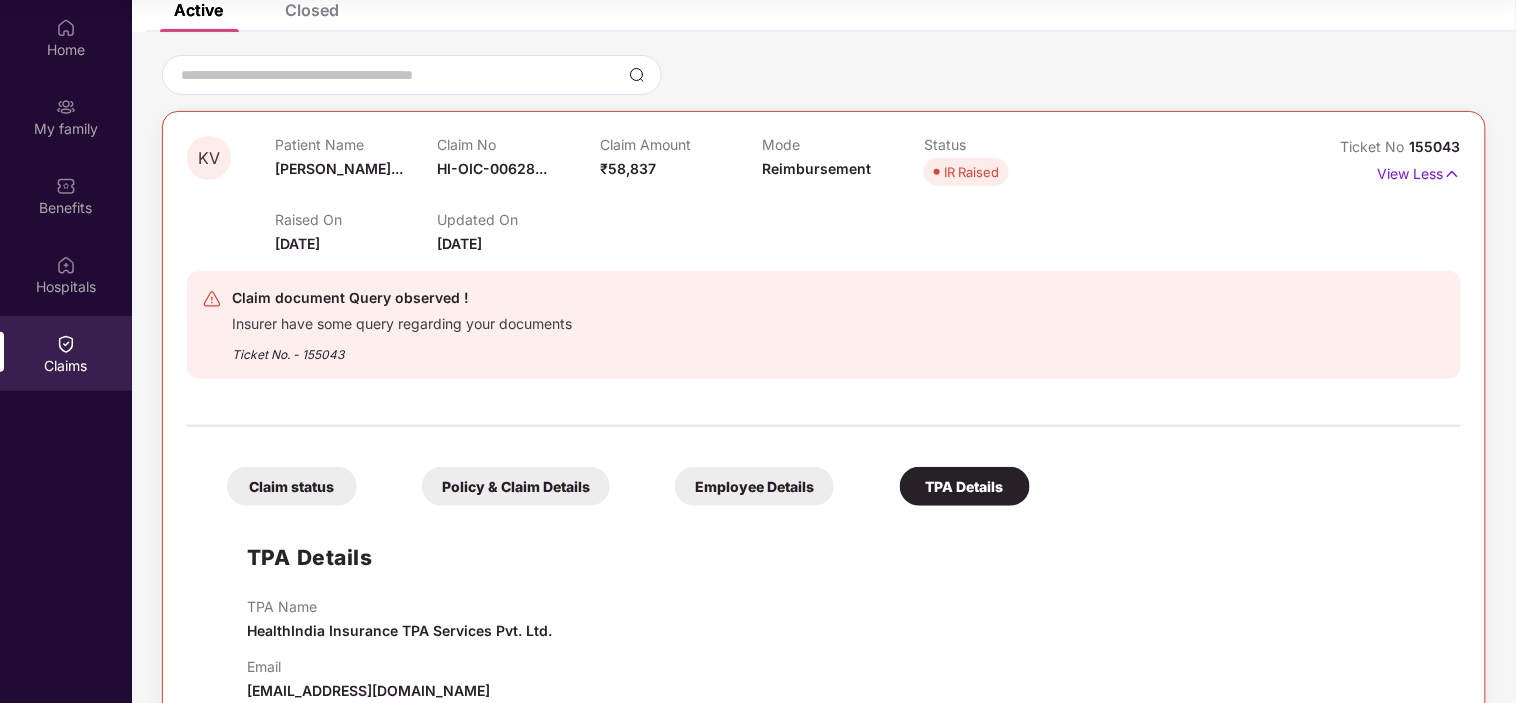 click on "Policy & Claim Details" at bounding box center (516, 486) 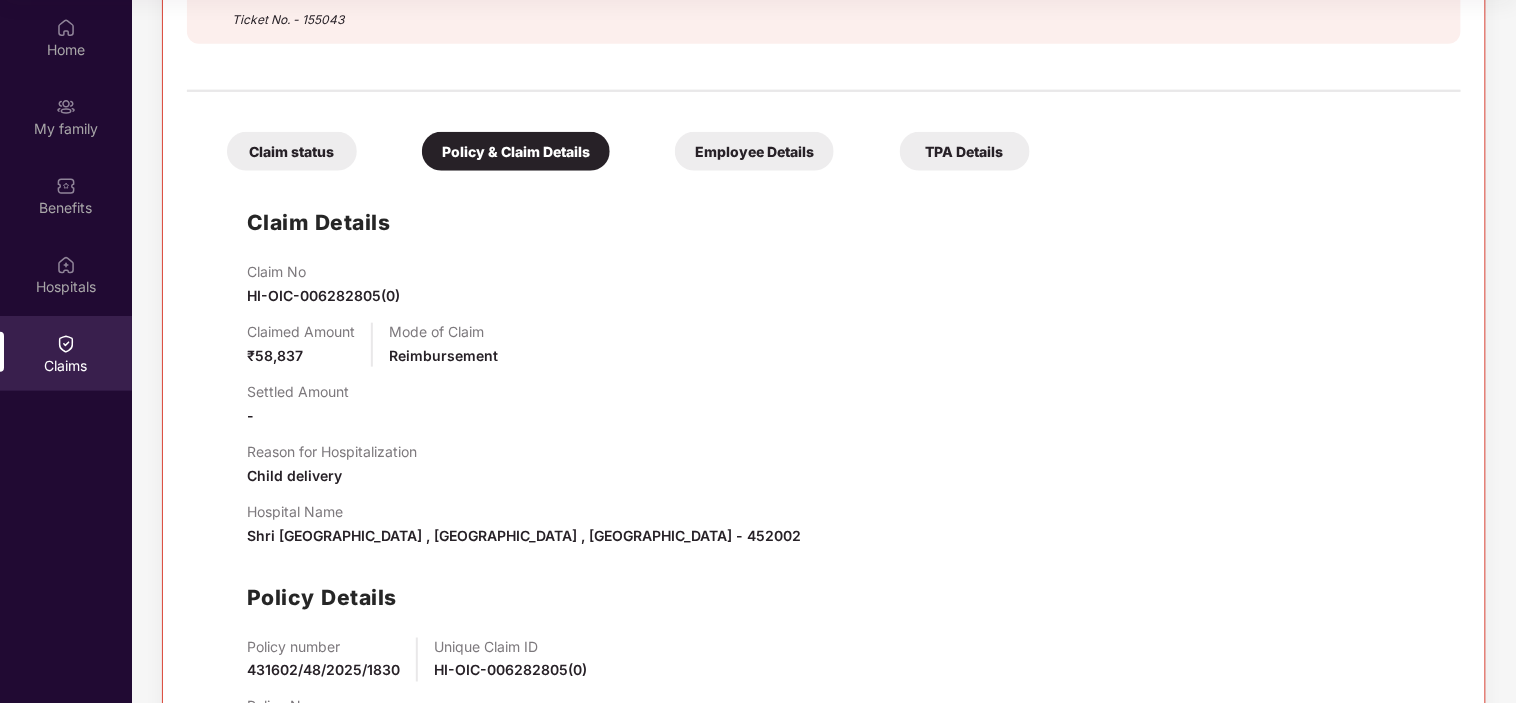 scroll, scrollTop: 567, scrollLeft: 0, axis: vertical 